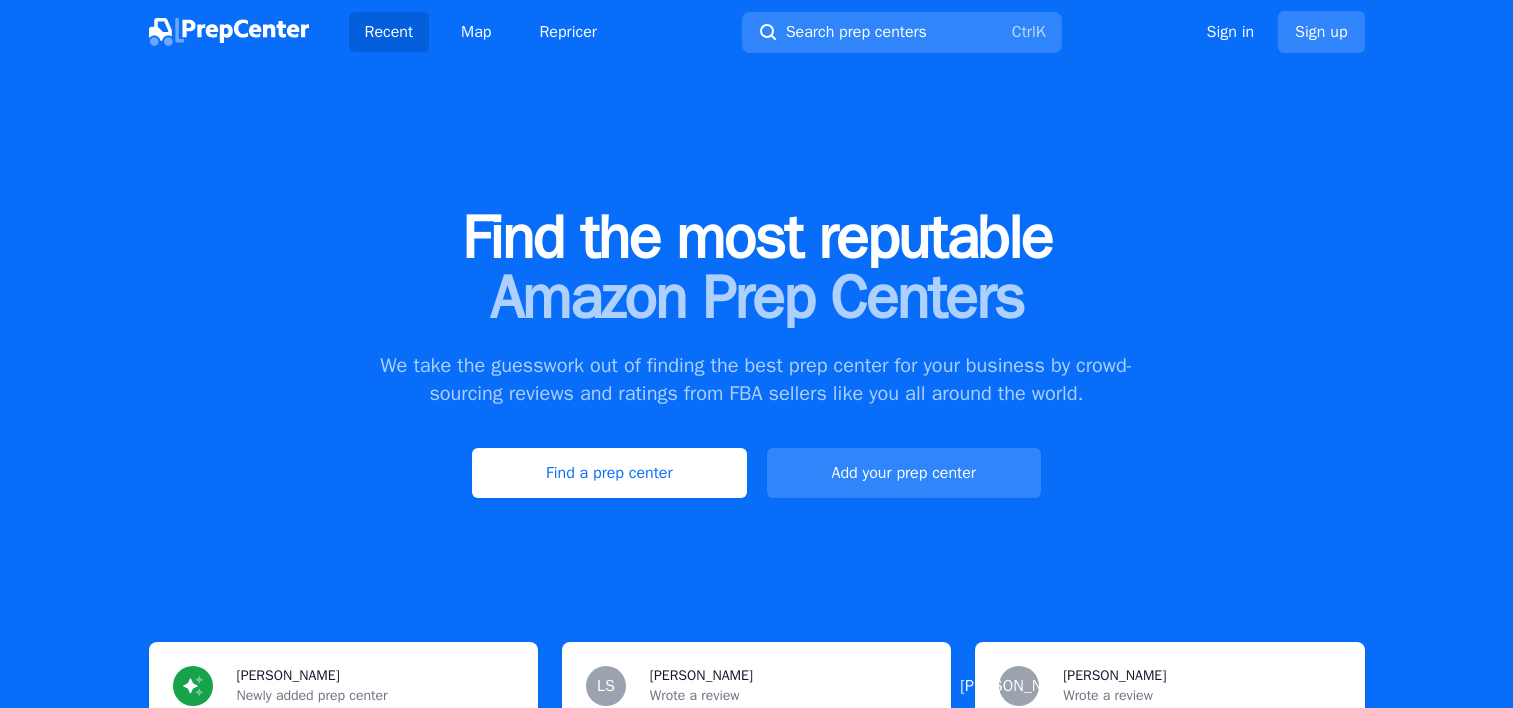 scroll, scrollTop: 0, scrollLeft: 0, axis: both 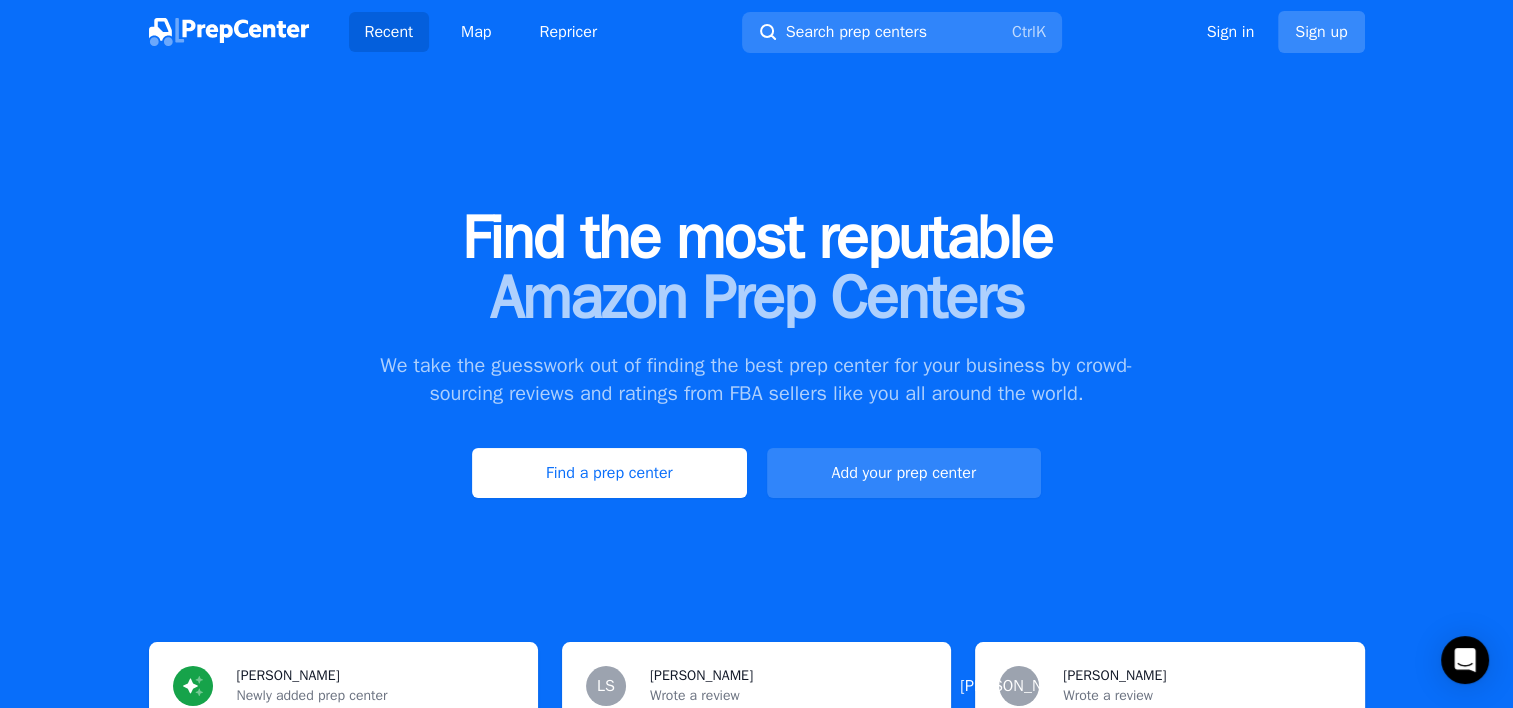 click on "Sign up" at bounding box center [1321, 32] 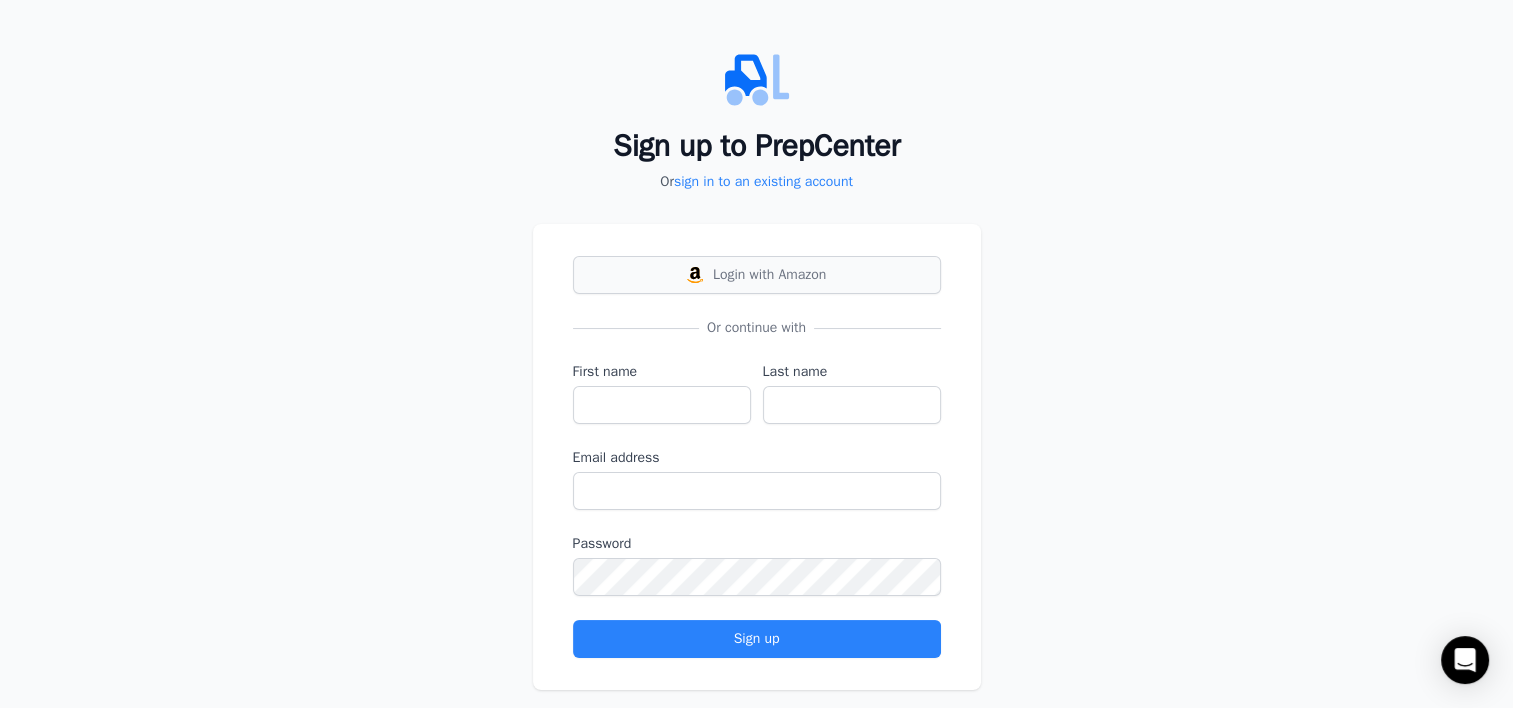 click on "Login with Amazon" at bounding box center [757, 275] 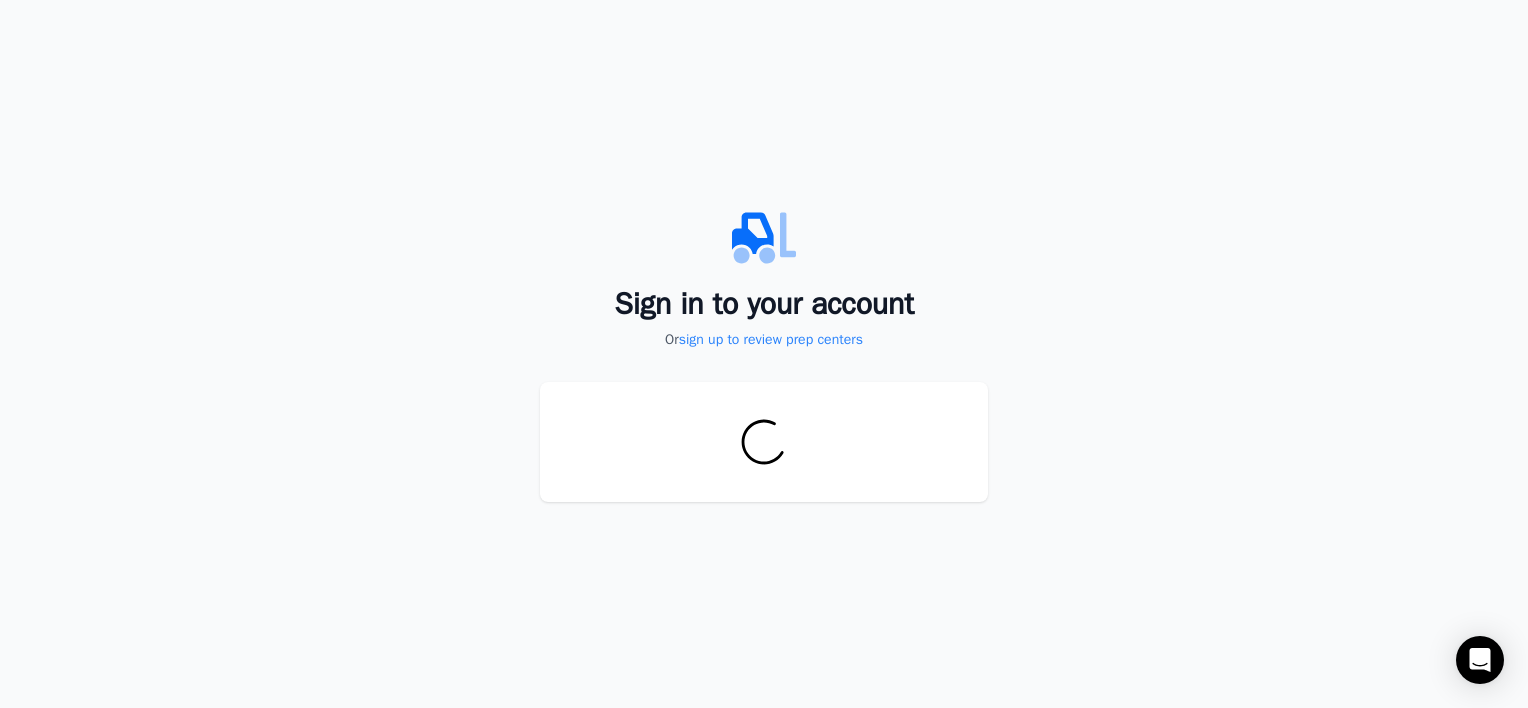 scroll, scrollTop: 0, scrollLeft: 0, axis: both 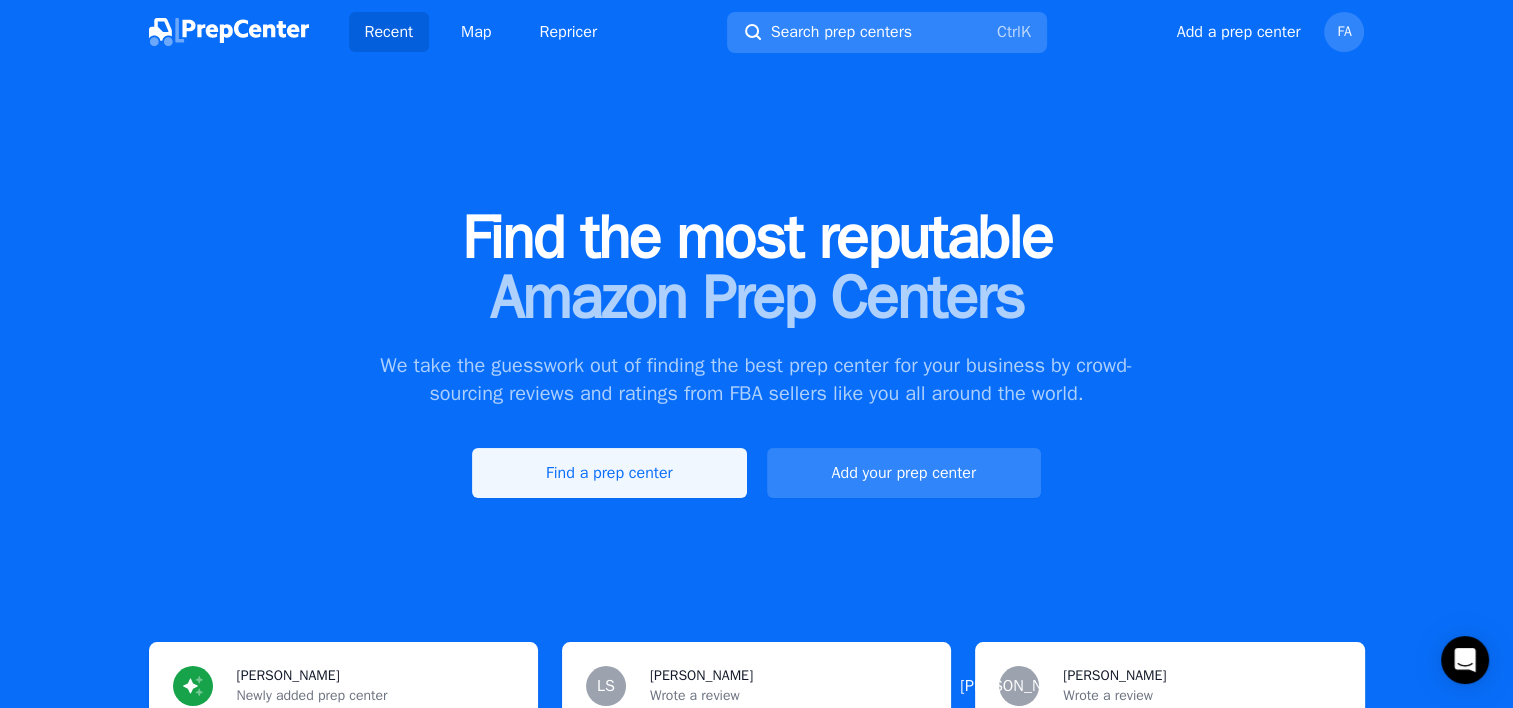click on "Find a prep center" at bounding box center [609, 473] 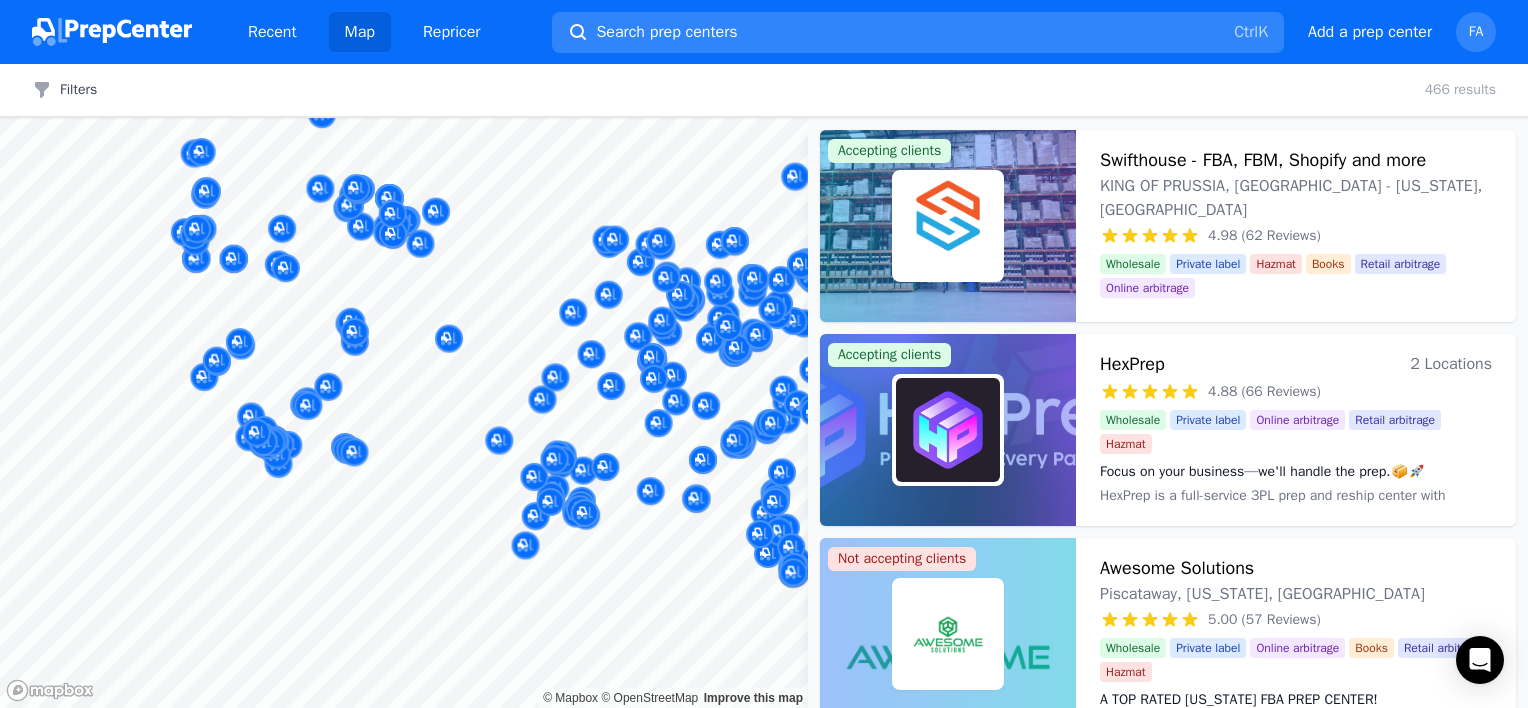 click on "Recent Map Repricer Search prep centers Ctrl  K Open main menu Add a prep center Open user menu FA Filters Filters Clear all 466 results Map © Mapbox   © OpenStreetMap   Improve this map Accepting clients Swifthouse - FBA, FBM, Shopify and more KING OF [GEOGRAPHIC_DATA], [GEOGRAPHIC_DATA] - [US_STATE], [GEOGRAPHIC_DATA] 4.98 (62 Reviews) Your Fulfillment Partner, From Startup to Scale. Wholesale Private label Hazmat Books Retail arbitrage Online arbitrage Your Fulfillment Partner, From Startup to Scale. Accepting clients HexPrep 2 Locations 4.88 (66 Reviews) Focus on your business—we'll handle the prep.📦🚀 Wholesale Private label Online arbitrage Retail arbitrage Hazmat Focus on your business—we'll handle the prep.📦🚀 Not accepting clients Awesome Solutions Piscataway, [US_STATE], [GEOGRAPHIC_DATA] 5.00 (57 Reviews) A TOP RATED [US_STATE] FBA PREP CENTER! Wholesale Private label Online arbitrage Books Retail arbitrage Hazmat A TOP RATED [US_STATE] FBA PREP CENTER! Accepting clients 25 Locations 4.87 (61 Reviews) Wholesale Private label Books Yes" at bounding box center (764, 354) 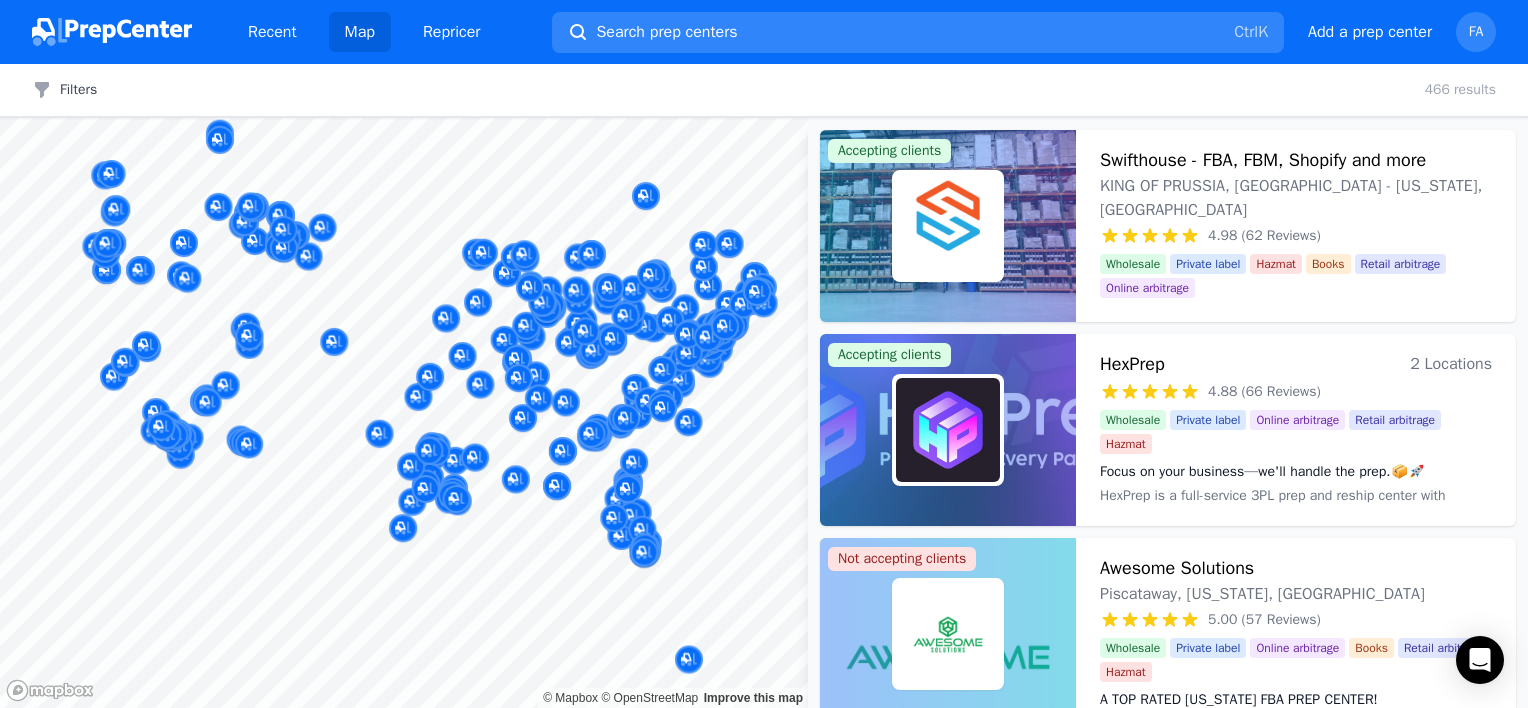click on "Recent Map Repricer Search prep centers Ctrl  K Open main menu Add a prep center Open user menu FA Filters Filters Clear all 466 results Map © Mapbox   © OpenStreetMap   Improve this map Accepting clients Swifthouse - FBA, FBM, Shopify and more KING OF [GEOGRAPHIC_DATA], [GEOGRAPHIC_DATA] - [US_STATE], [GEOGRAPHIC_DATA] 4.98 (62 Reviews) Your Fulfillment Partner, From Startup to Scale. Wholesale Private label Hazmat Books Retail arbitrage Online arbitrage Your Fulfillment Partner, From Startup to Scale. Accepting clients HexPrep 2 Locations 4.88 (66 Reviews) Focus on your business—we'll handle the prep.📦🚀 Wholesale Private label Online arbitrage Retail arbitrage Hazmat Focus on your business—we'll handle the prep.📦🚀 Not accepting clients Awesome Solutions Piscataway, [US_STATE], [GEOGRAPHIC_DATA] 5.00 (57 Reviews) A TOP RATED [US_STATE] FBA PREP CENTER! Wholesale Private label Online arbitrage Books Retail arbitrage Hazmat A TOP RATED [US_STATE] FBA PREP CENTER! Accepting clients 25 Locations 4.87 (61 Reviews) Wholesale Private label Books IWS" at bounding box center (764, 354) 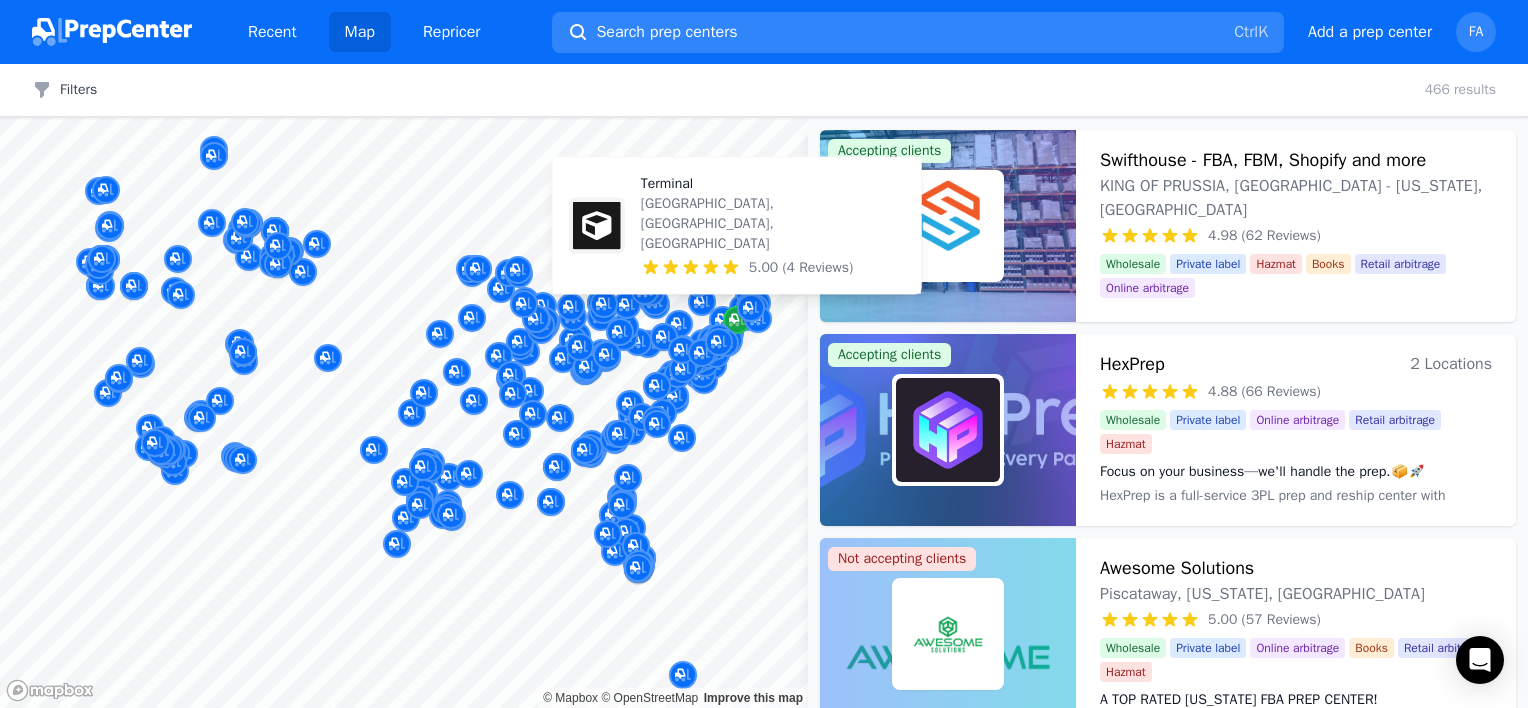 click 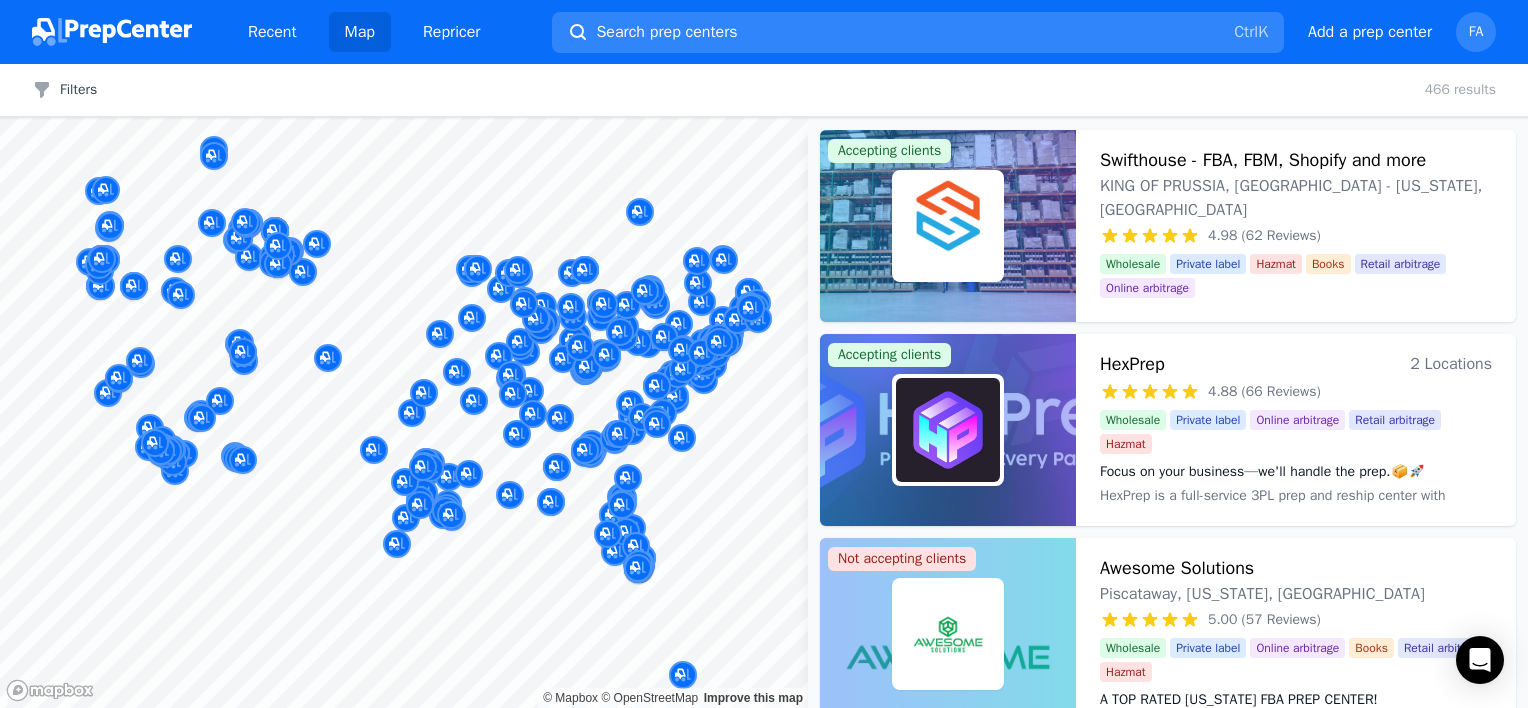 click at bounding box center (719, 320) 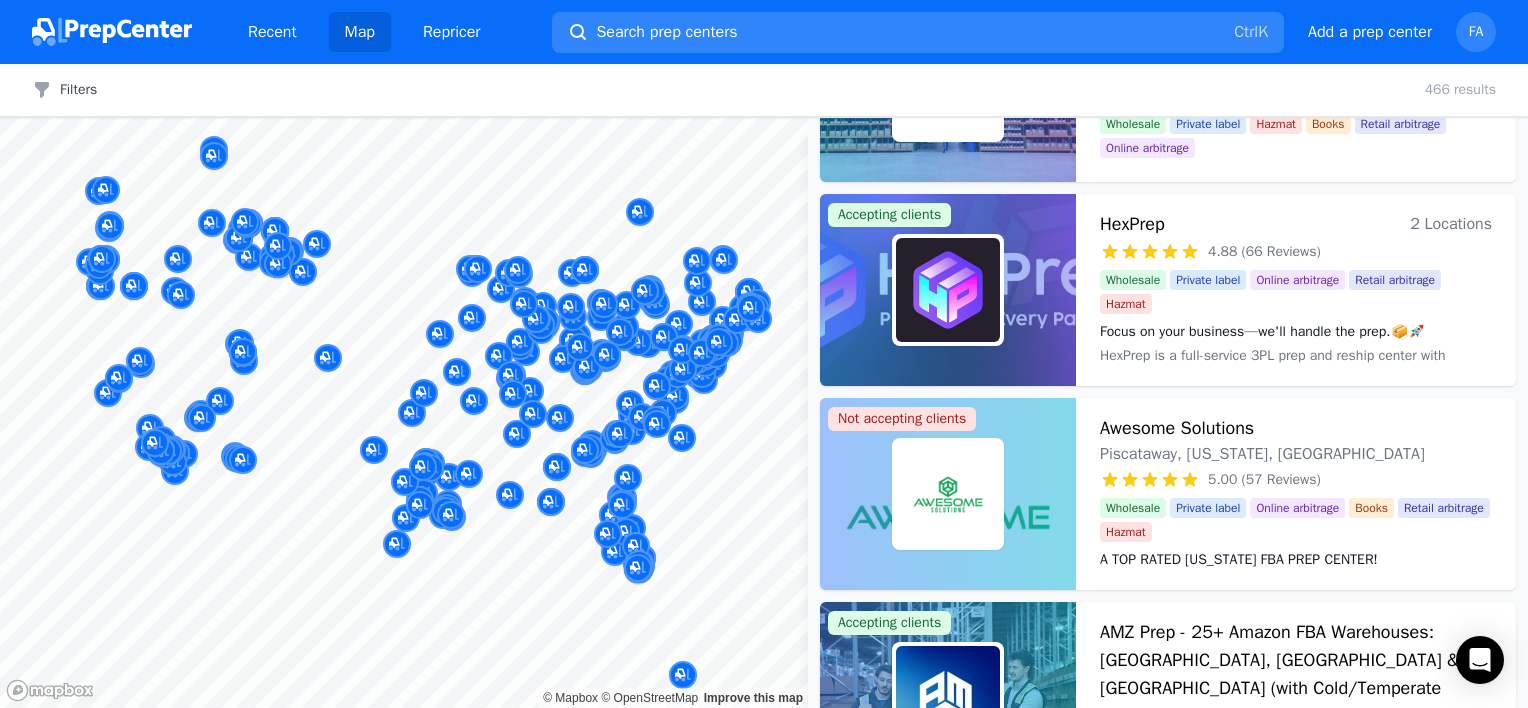 scroll, scrollTop: 0, scrollLeft: 0, axis: both 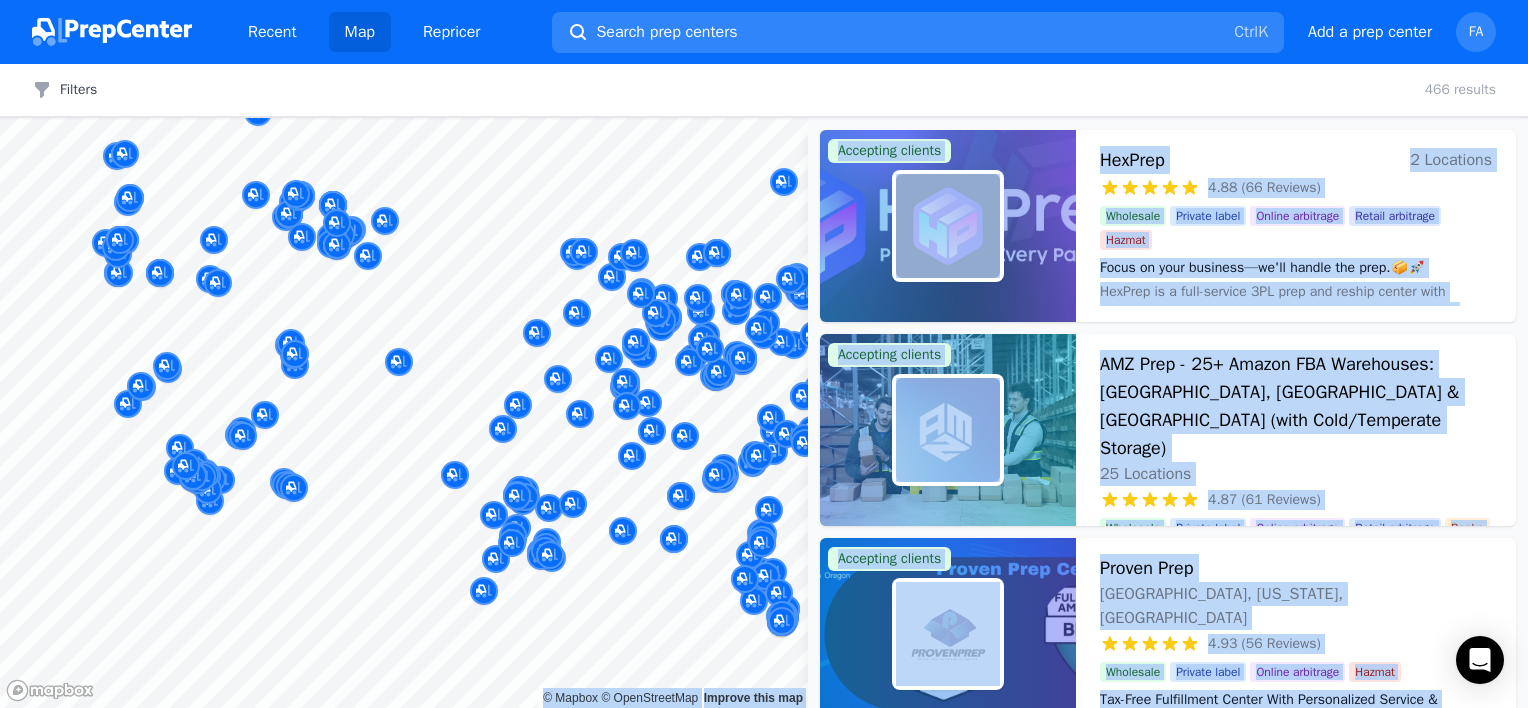 click on "Recent Map Repricer Search prep centers Ctrl  K Open main menu Add a prep center Open user menu FA Filters Filters Clear all 466 results Map © Mapbox   © OpenStreetMap   Improve this map Accepting clients HexPrep 2 Locations 4.88 (66 Reviews) Focus on your business—we'll handle the prep.📦🚀 Wholesale Private label Online arbitrage Retail arbitrage Hazmat Focus on your business—we'll handle the prep.📦🚀 HexPrep is a full-service 3PL prep and reship center with locations in tax-free [US_STATE] and [GEOGRAPHIC_DATA], dedicated to providing efficient, reliable, and cost-effective solutions for sellers. With the best rates available and rapid turnaround times, HexPrep specializes in tax-free reshipping and preparation services. Our expertise in 3PL ensures that whether you're scaling up or starting out, your business logistics are handled with precision and speed.
Accepting clients AMZ Prep - 25+ Amazon FBA Warehouses: [GEOGRAPHIC_DATA], [GEOGRAPHIC_DATA] & [GEOGRAPHIC_DATA] (with Cold/Temperate Storage) 25 Locations 4.87 (61 Reviews) Wholesale Books" at bounding box center (764, 354) 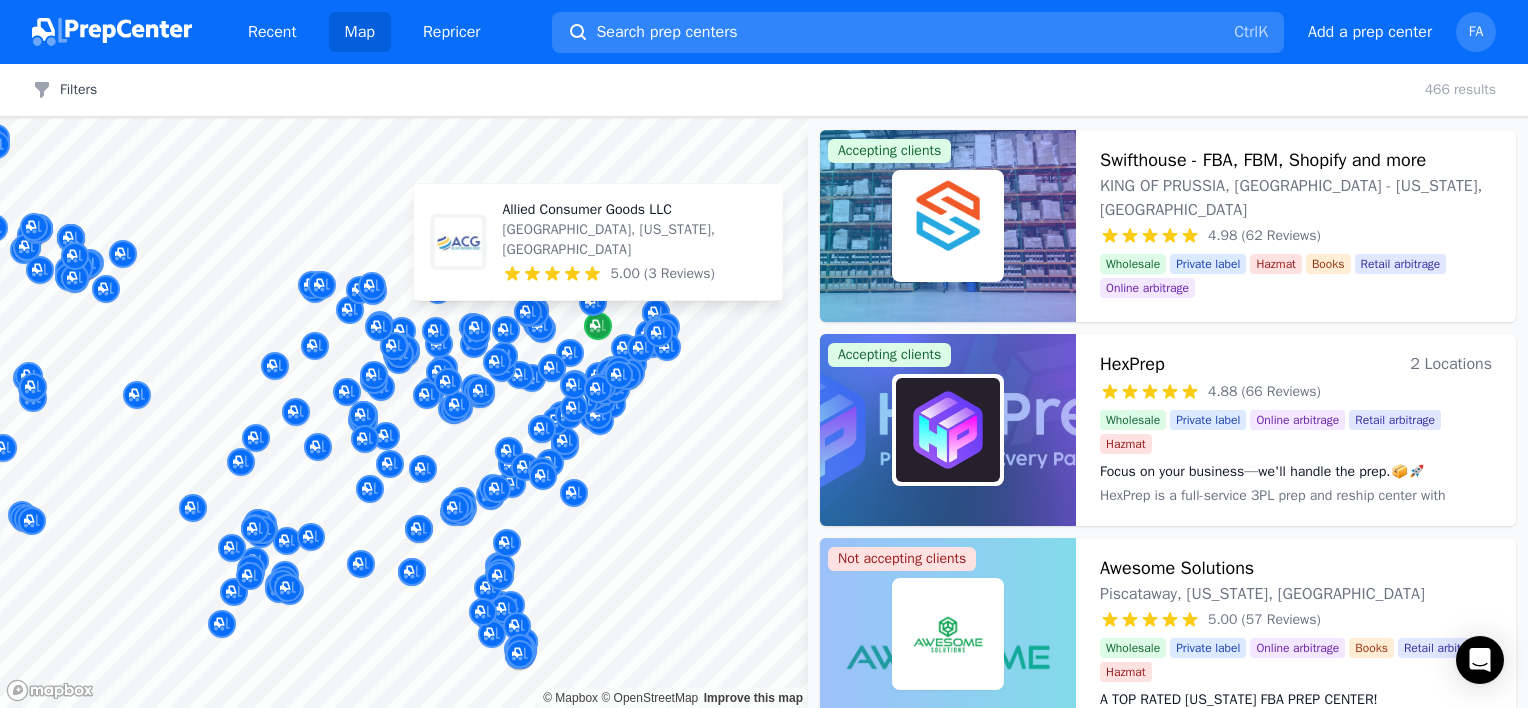 click 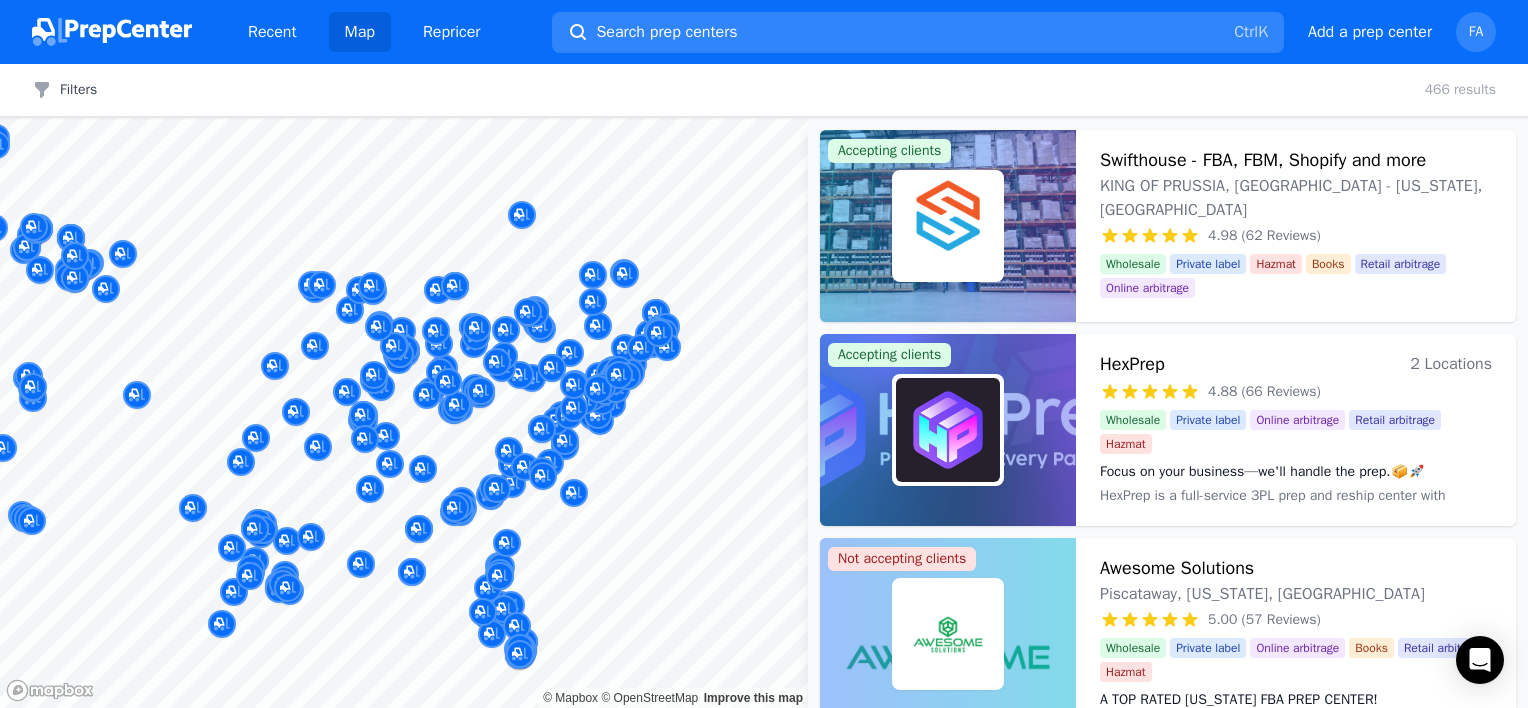 click at bounding box center [719, 320] 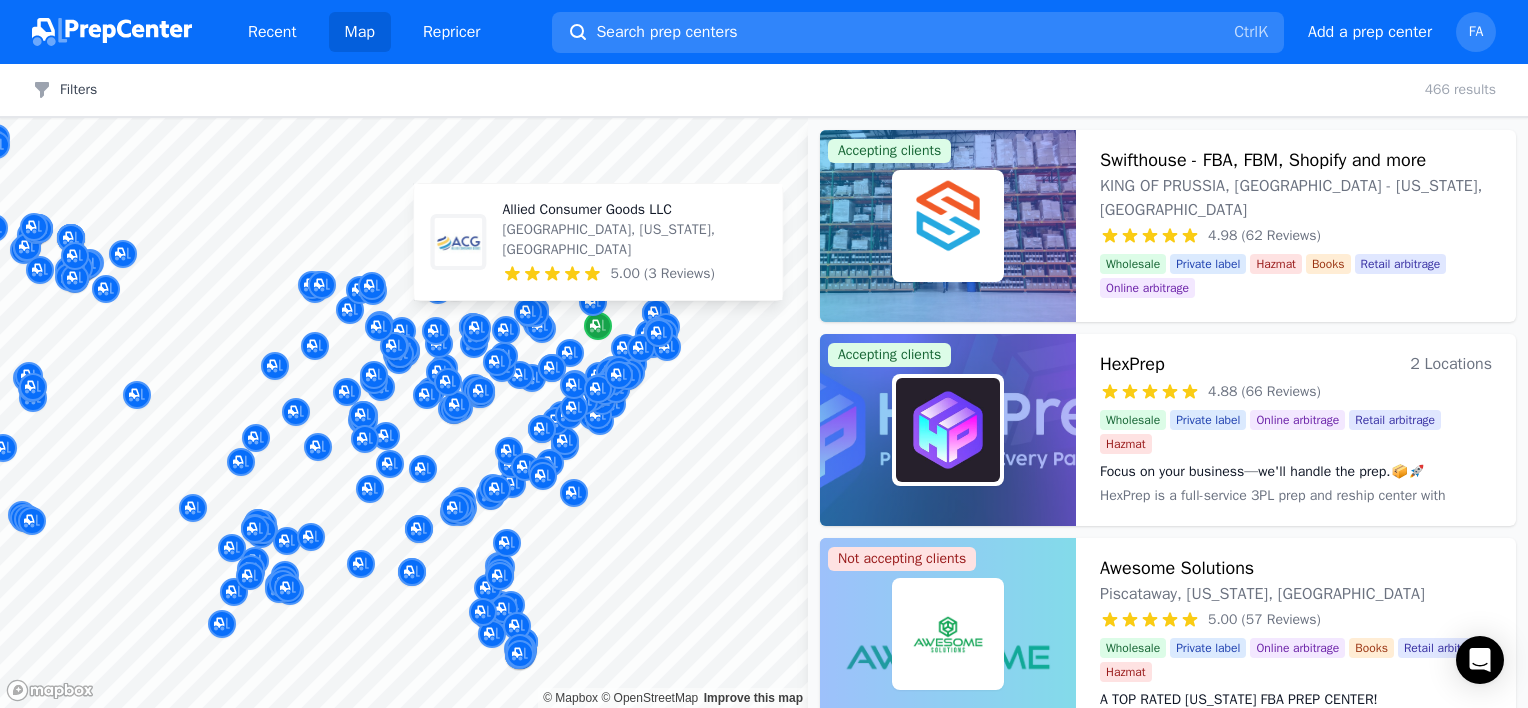 click 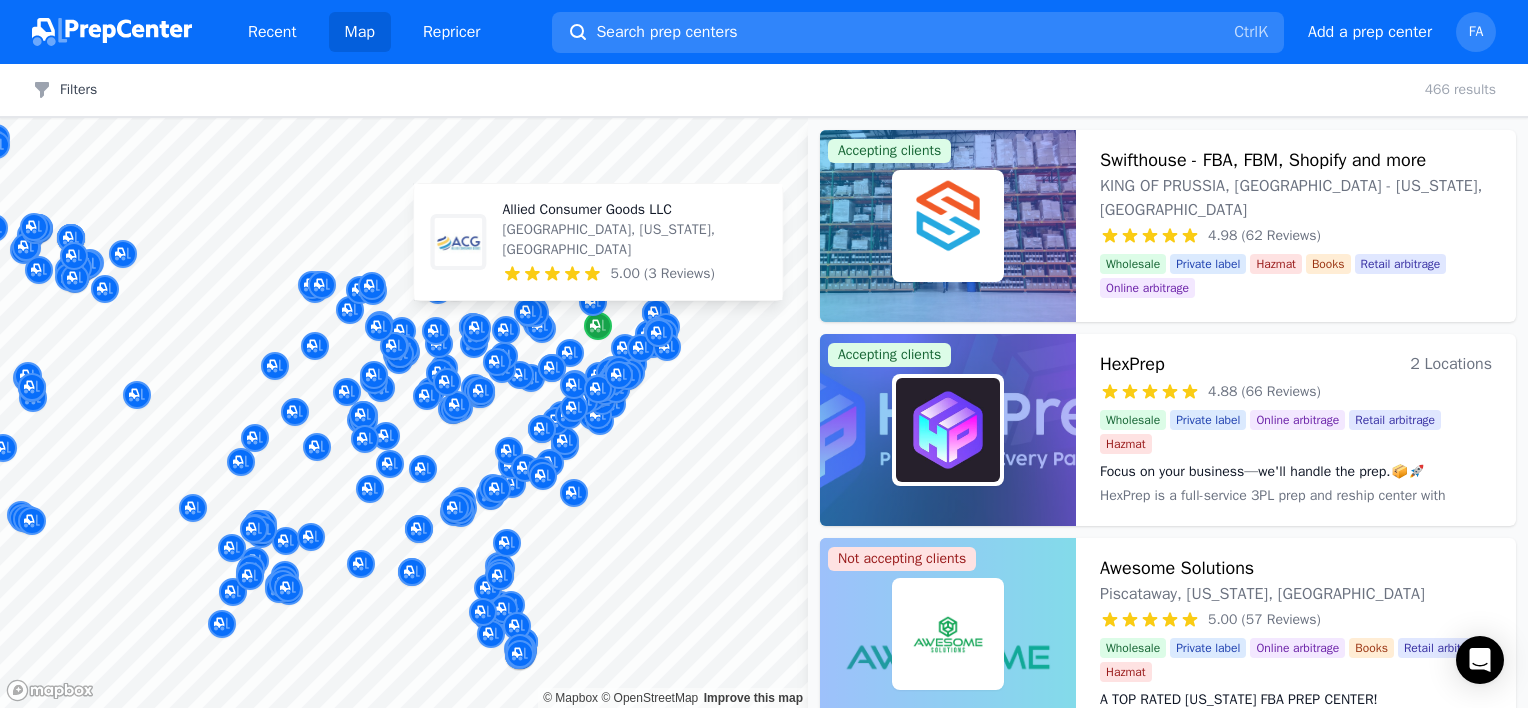 click 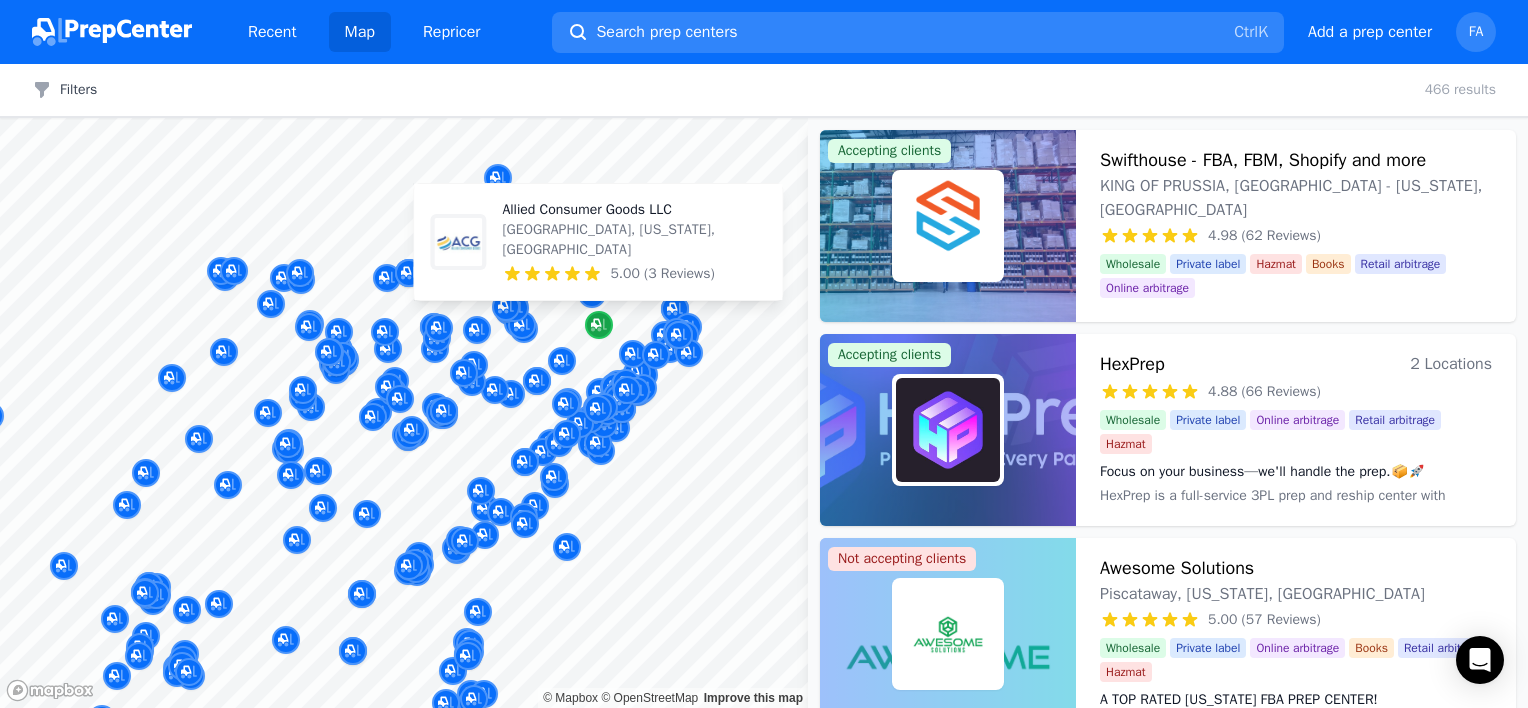 click 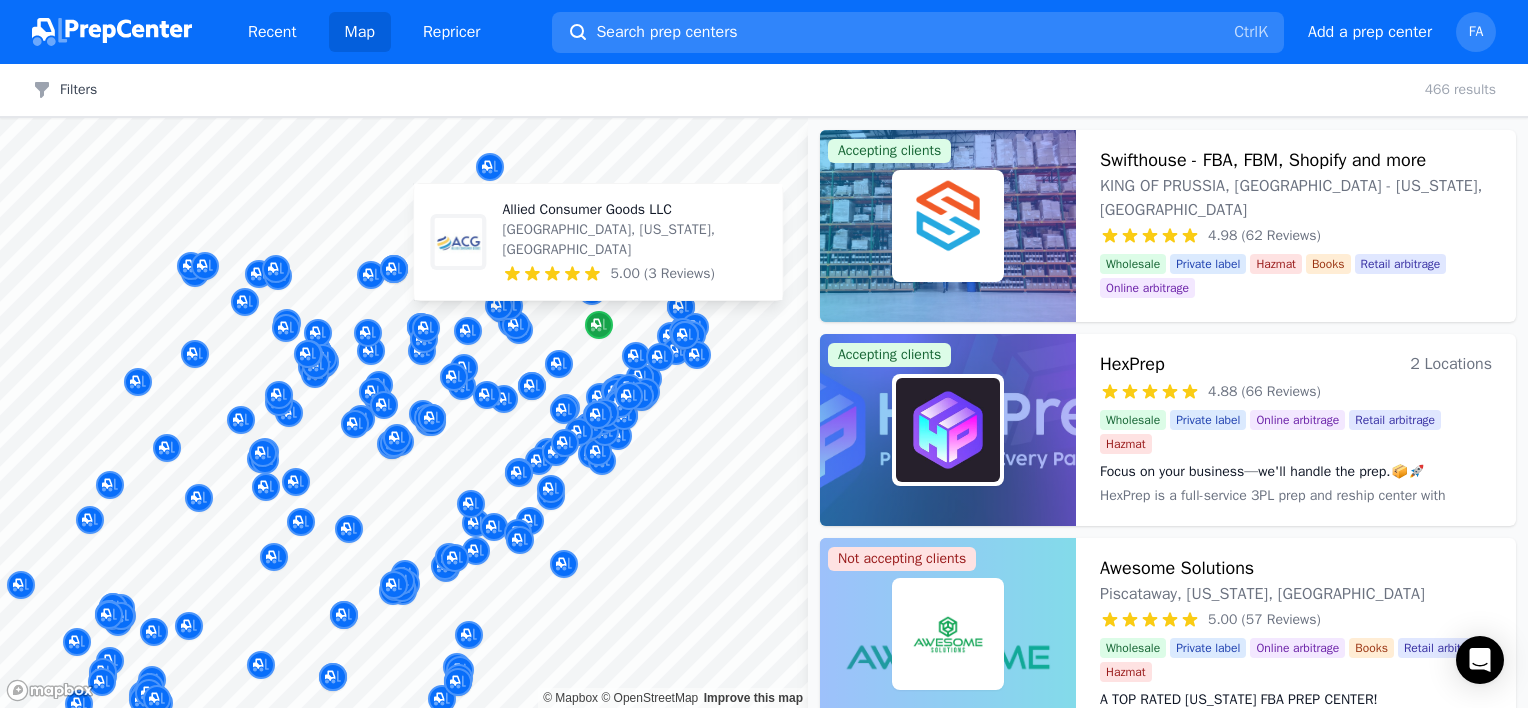 click 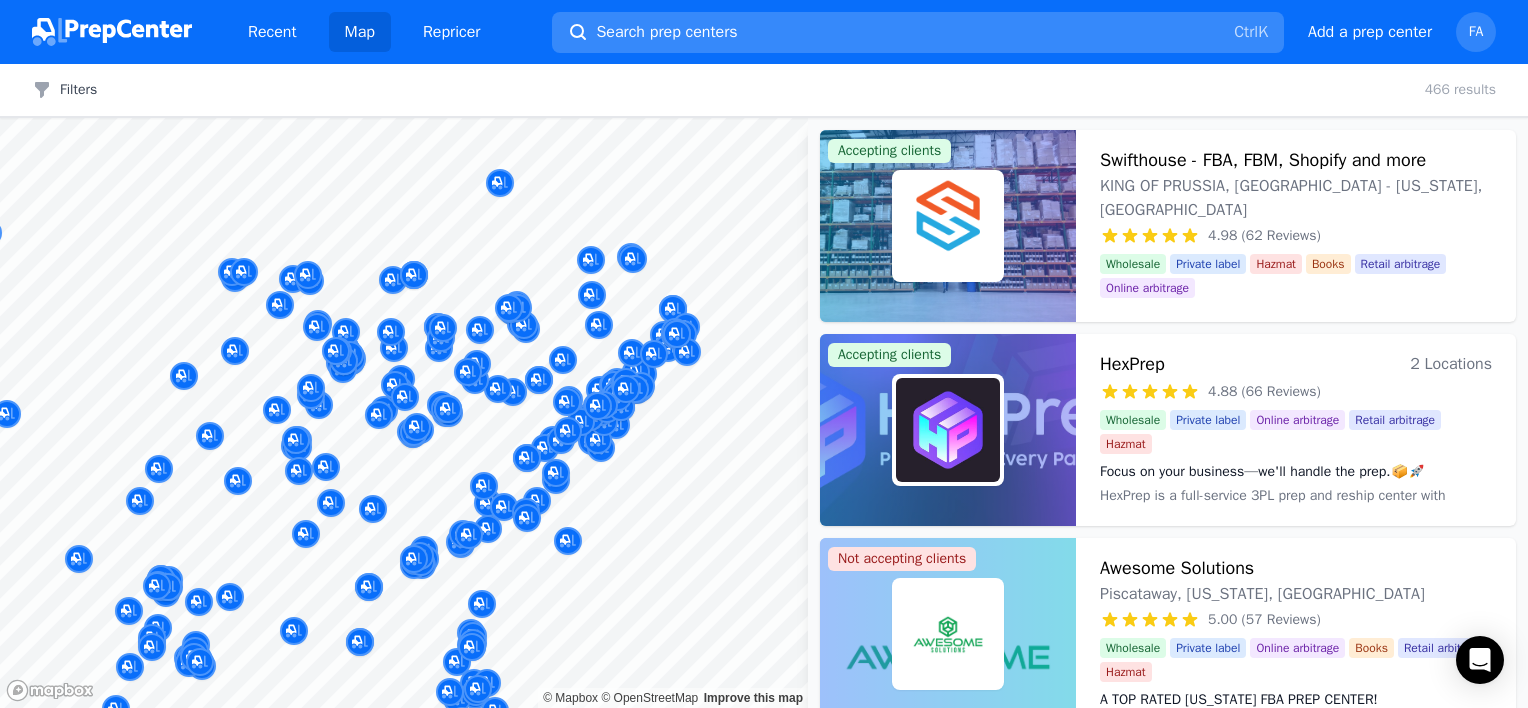 click on "Search prep centers" at bounding box center [666, 32] 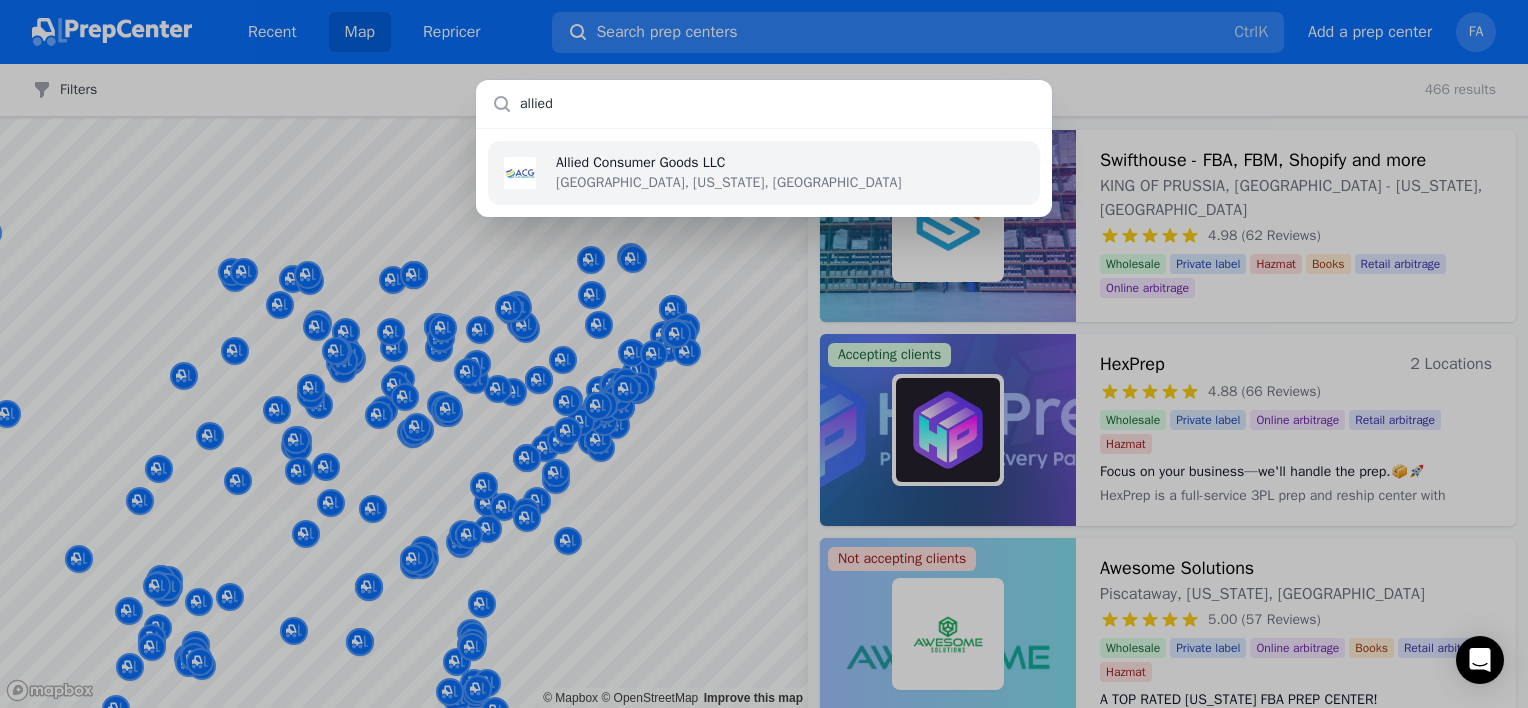 type on "allied" 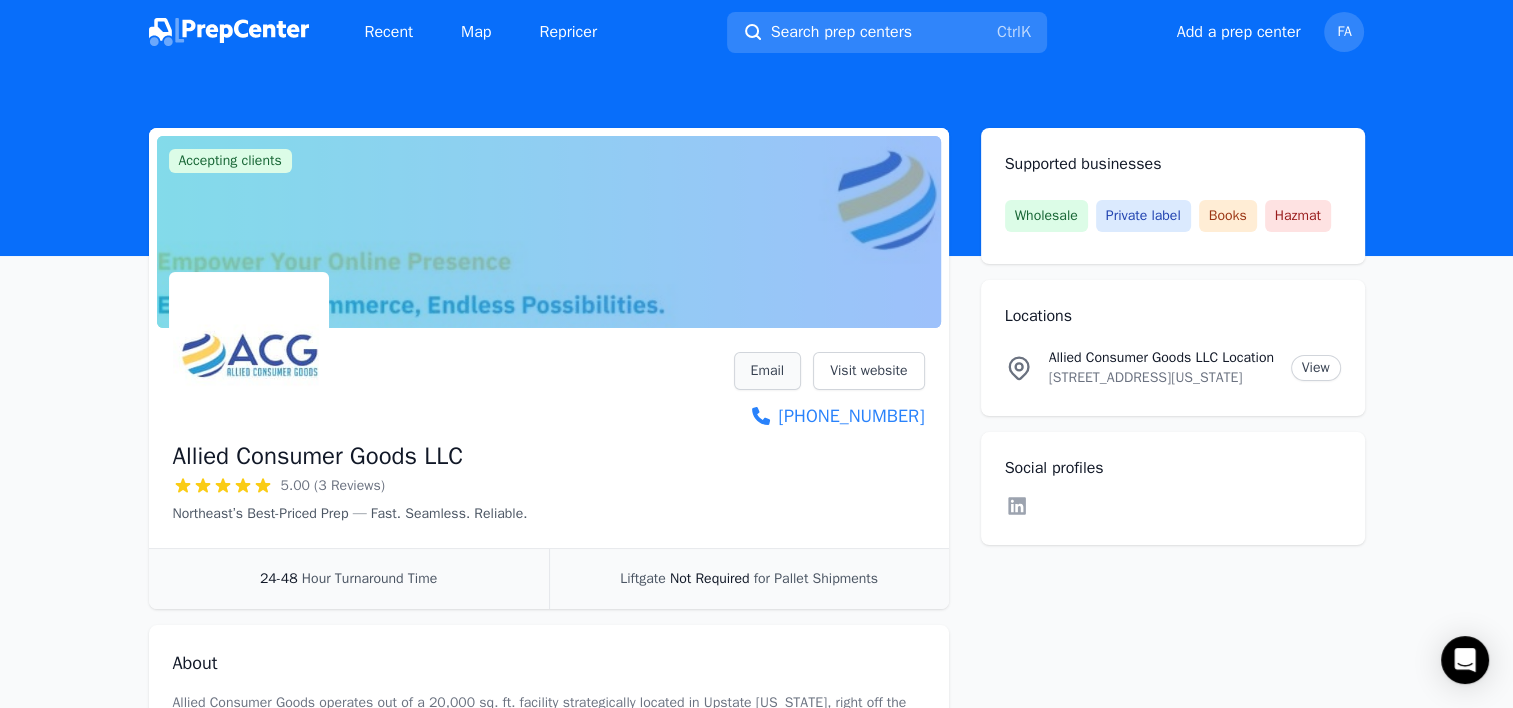 click on "Email" at bounding box center [768, 371] 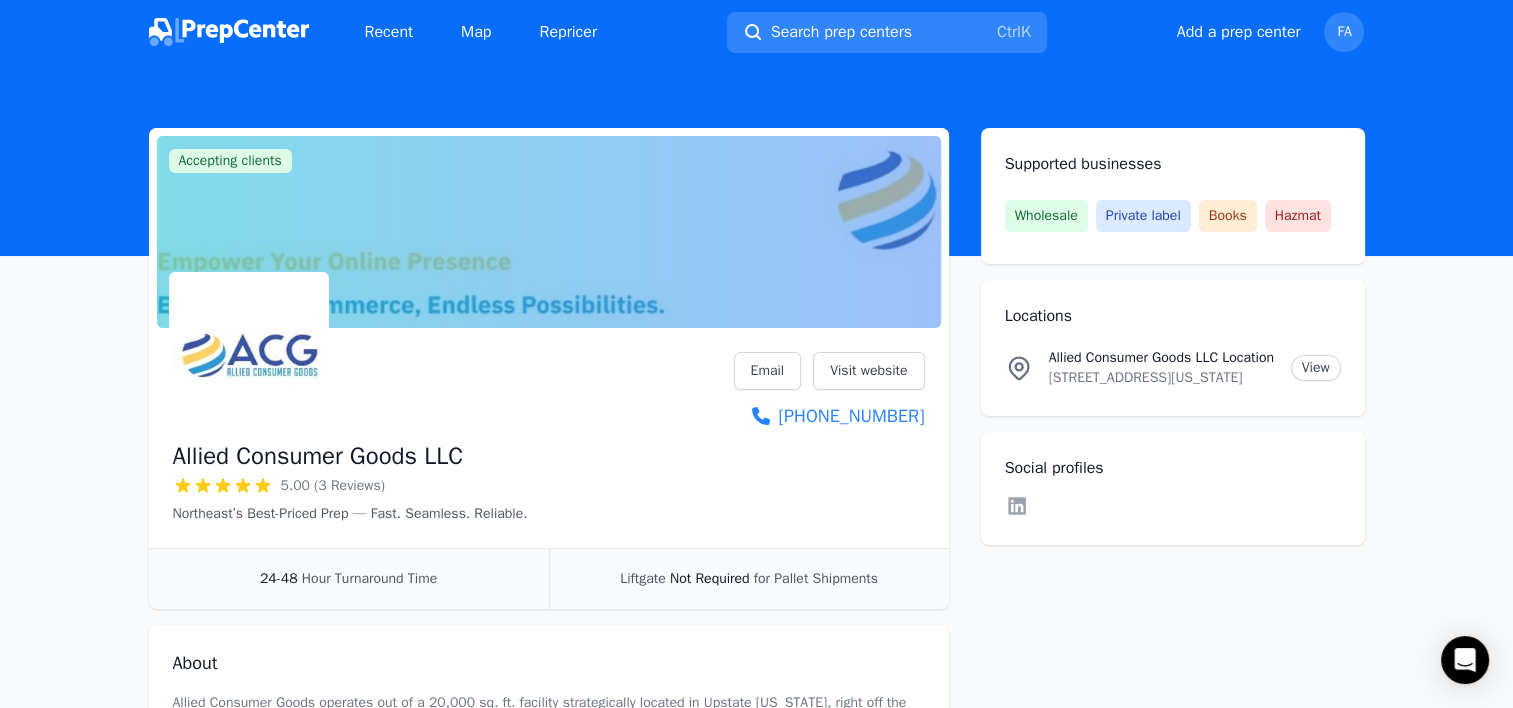 drag, startPoint x: 1305, startPoint y: 636, endPoint x: 1296, endPoint y: 643, distance: 11.401754 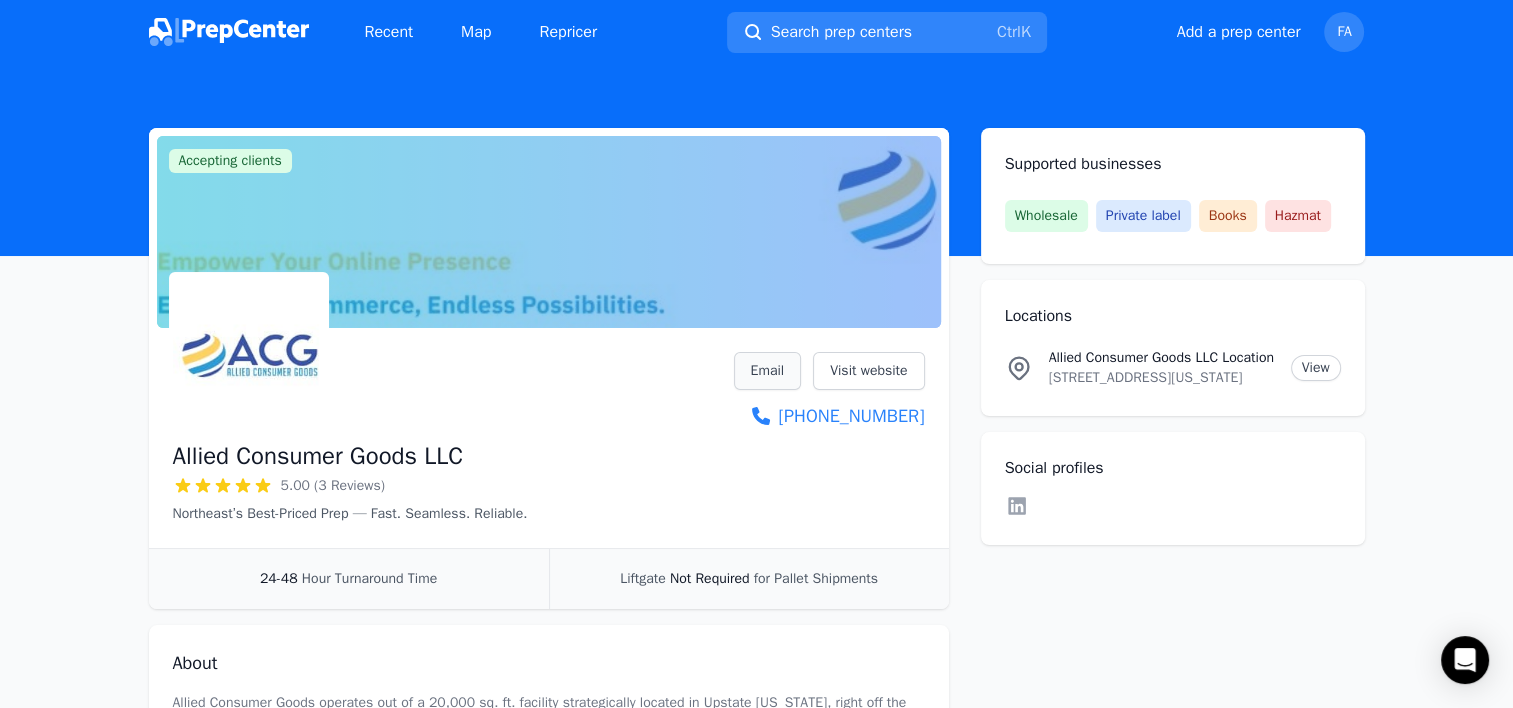 click on "Email" at bounding box center (768, 371) 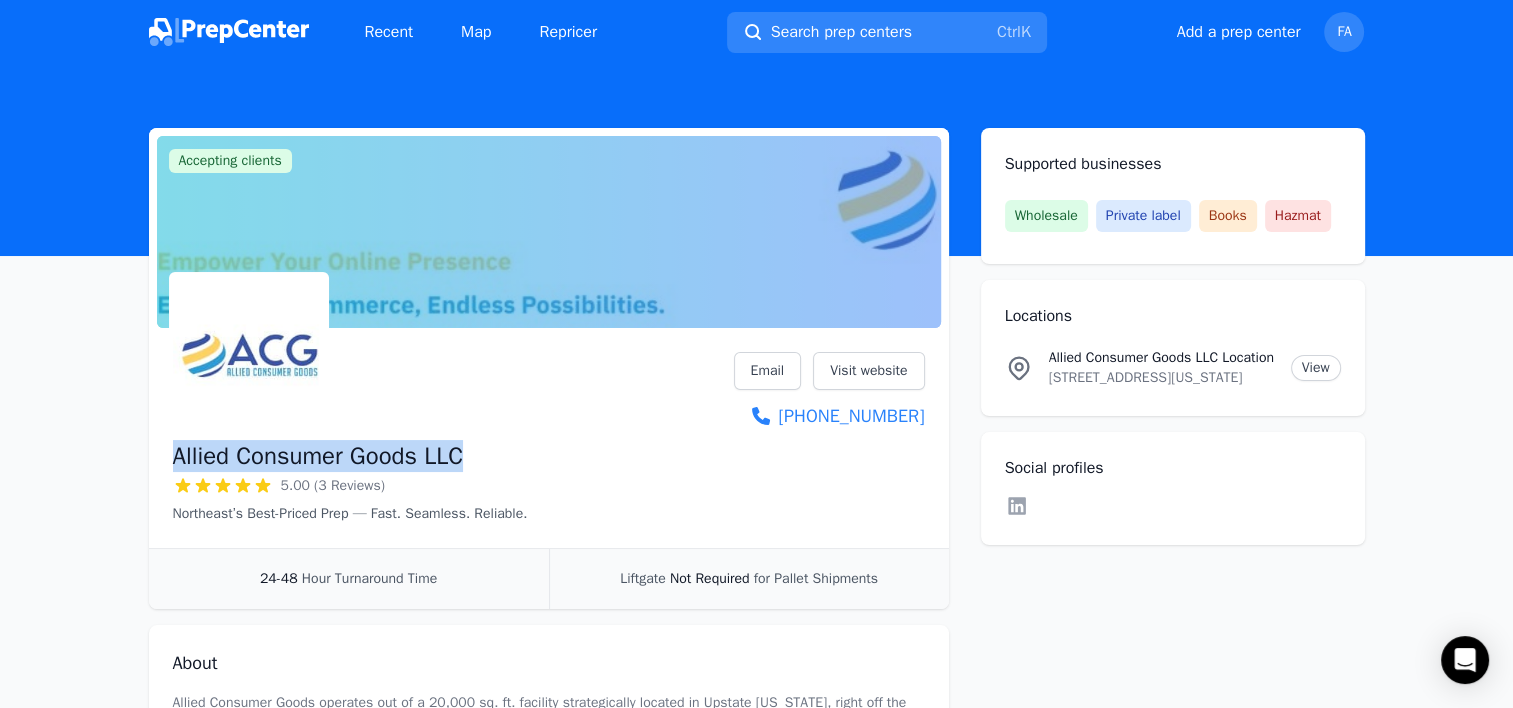 drag, startPoint x: 175, startPoint y: 458, endPoint x: 491, endPoint y: 468, distance: 316.1582 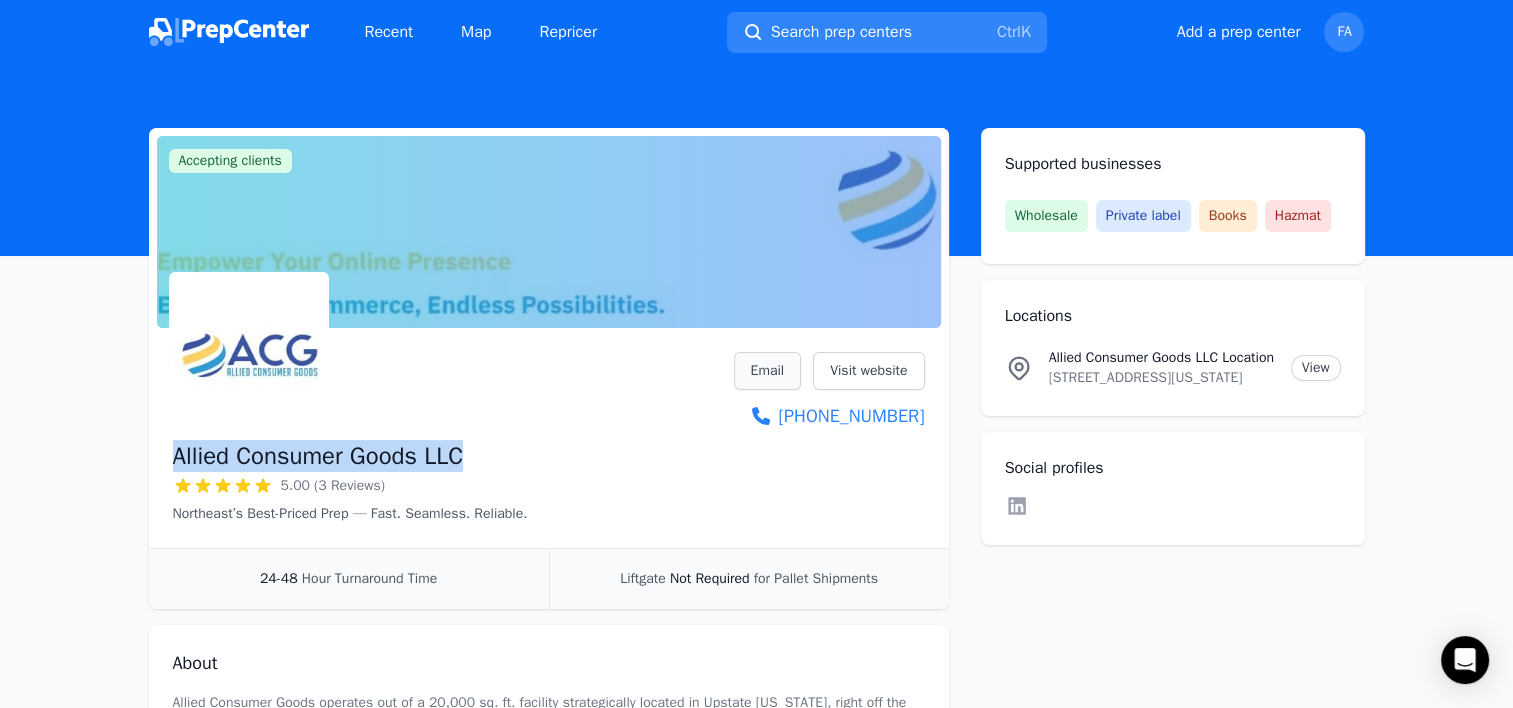 click on "Email" at bounding box center [768, 371] 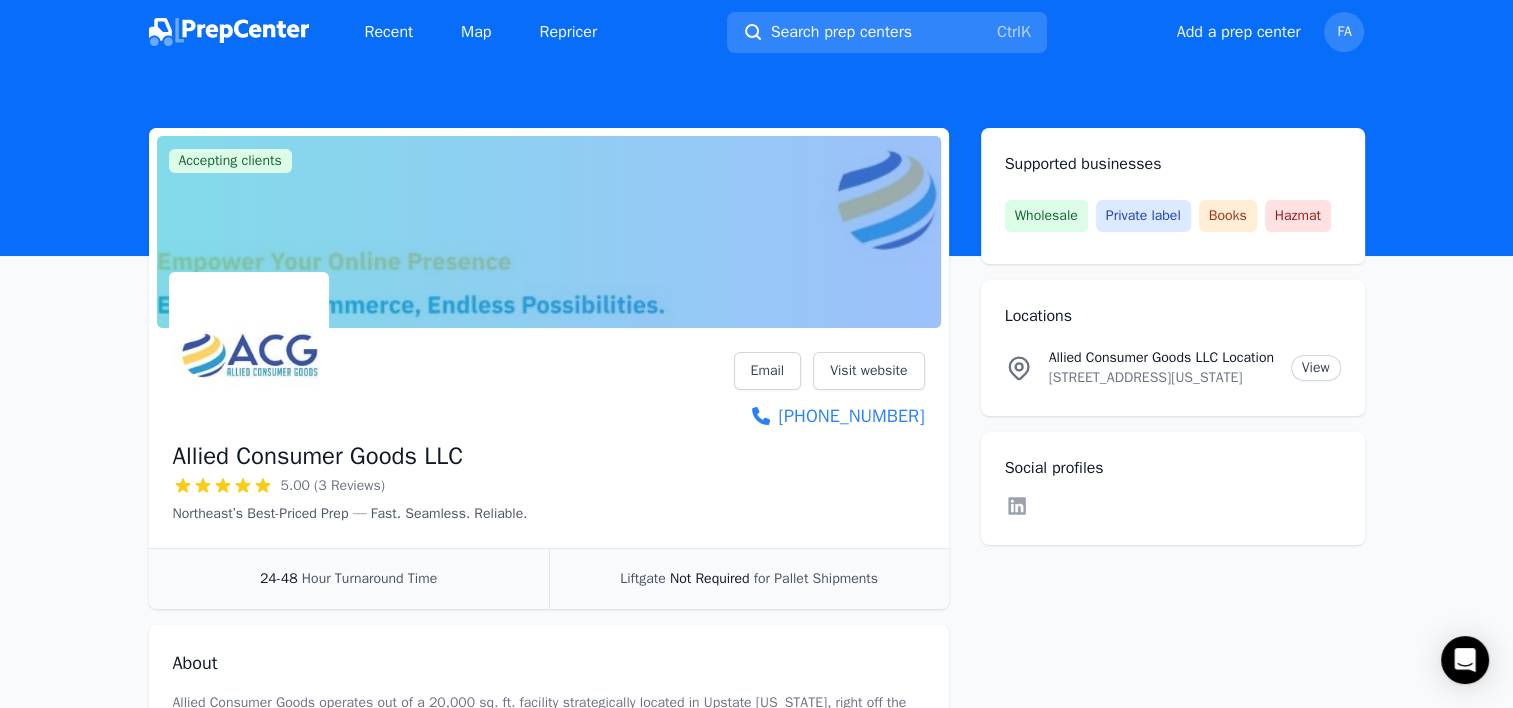 click on "Accepting clients Claim   business Allied Consumer Goods LLC 5.00 (3 Reviews) Northeast’s Best-Priced Prep — Fast. Seamless. Reliable. Email Visit website [PHONE_NUMBER] 24-48   Hour Turnaround Time Liftgate   Not Required   for Pallet Shipments About Allied Consumer Goods operates out of a 20,000 sq. ft. facility strategically located in Upstate [US_STATE], right off the Northeast’s major interstate system—making nationwide shipping fast, reliable, and cost-efficient. With a skilled team of 20+ employees, we process over 10,000 units per day with industry-leading turnaround times.
We pride ourselves on total transparency: no hidden fees, no surprise charges—just one flat price per unit. While others stack on fees, we keep it simple. That’s why we offer the lowest prep pricing in the nation, without sacrificing speed or service. Reviews Write a review RC [PERSON_NAME] [DATE] 5  out of 5 stars [PERSON_NAME] [DATE] 5  out of 5 stars [PERSON_NAME] [PERSON_NAME] [DATE] 5  out of 5 stars Wholesale" at bounding box center (756, 868) 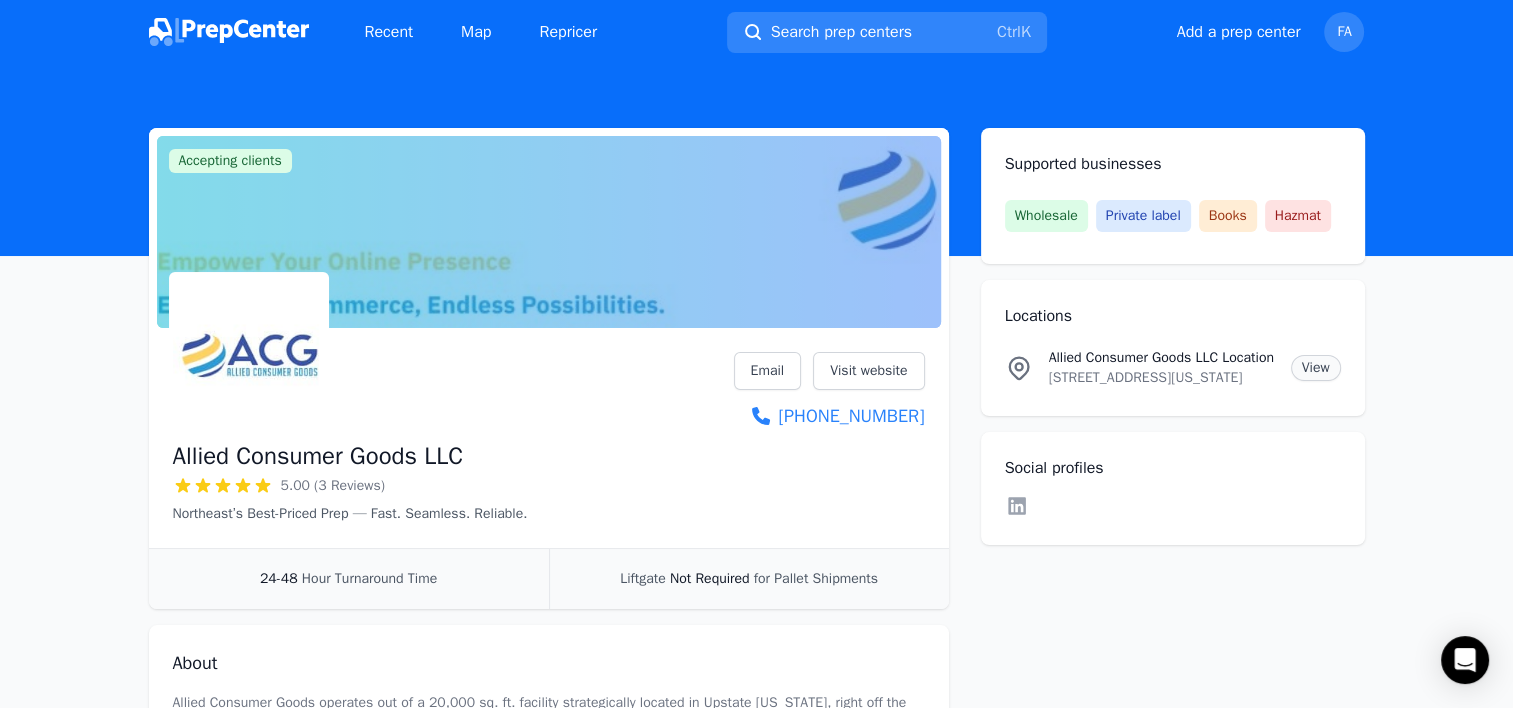 click on "View" at bounding box center [1316, 368] 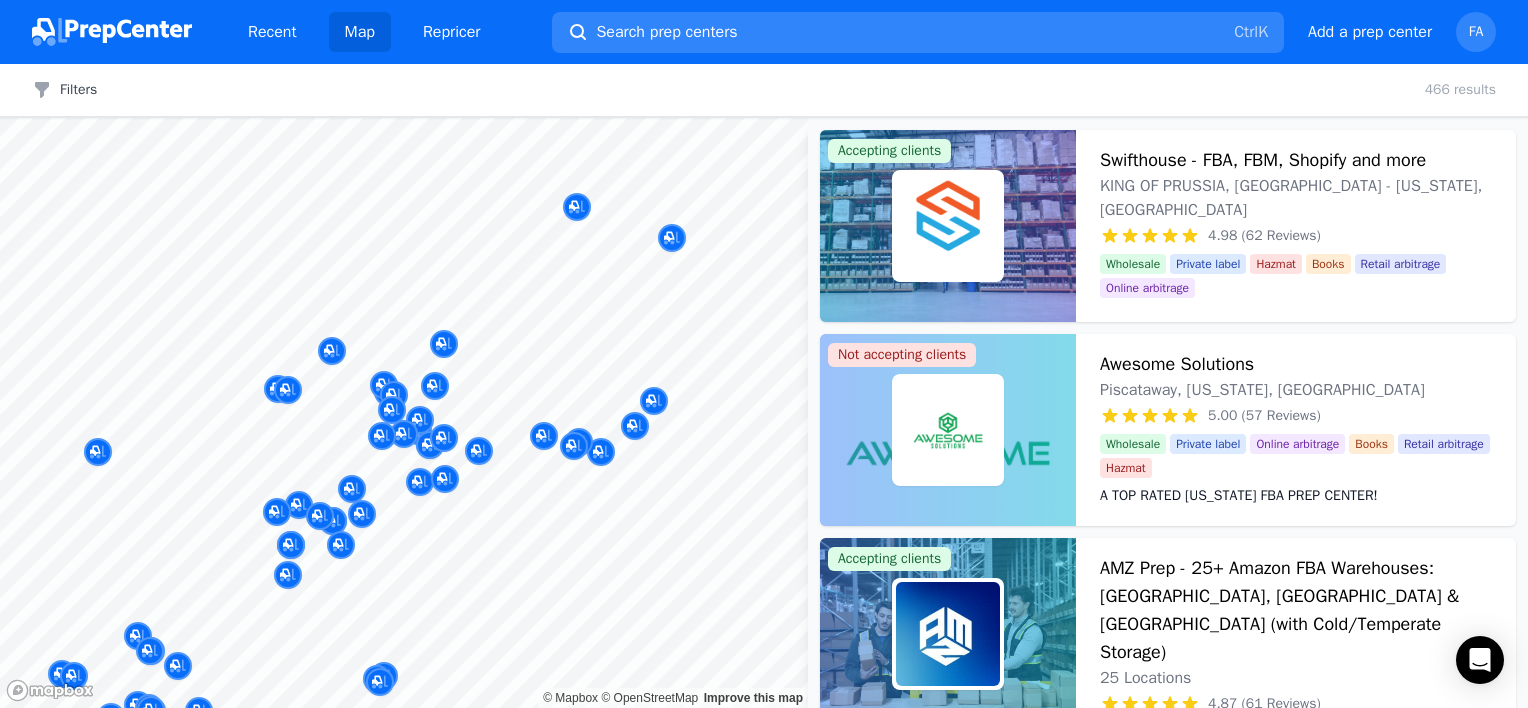 drag, startPoint x: 516, startPoint y: 472, endPoint x: 568, endPoint y: 502, distance: 60.033325 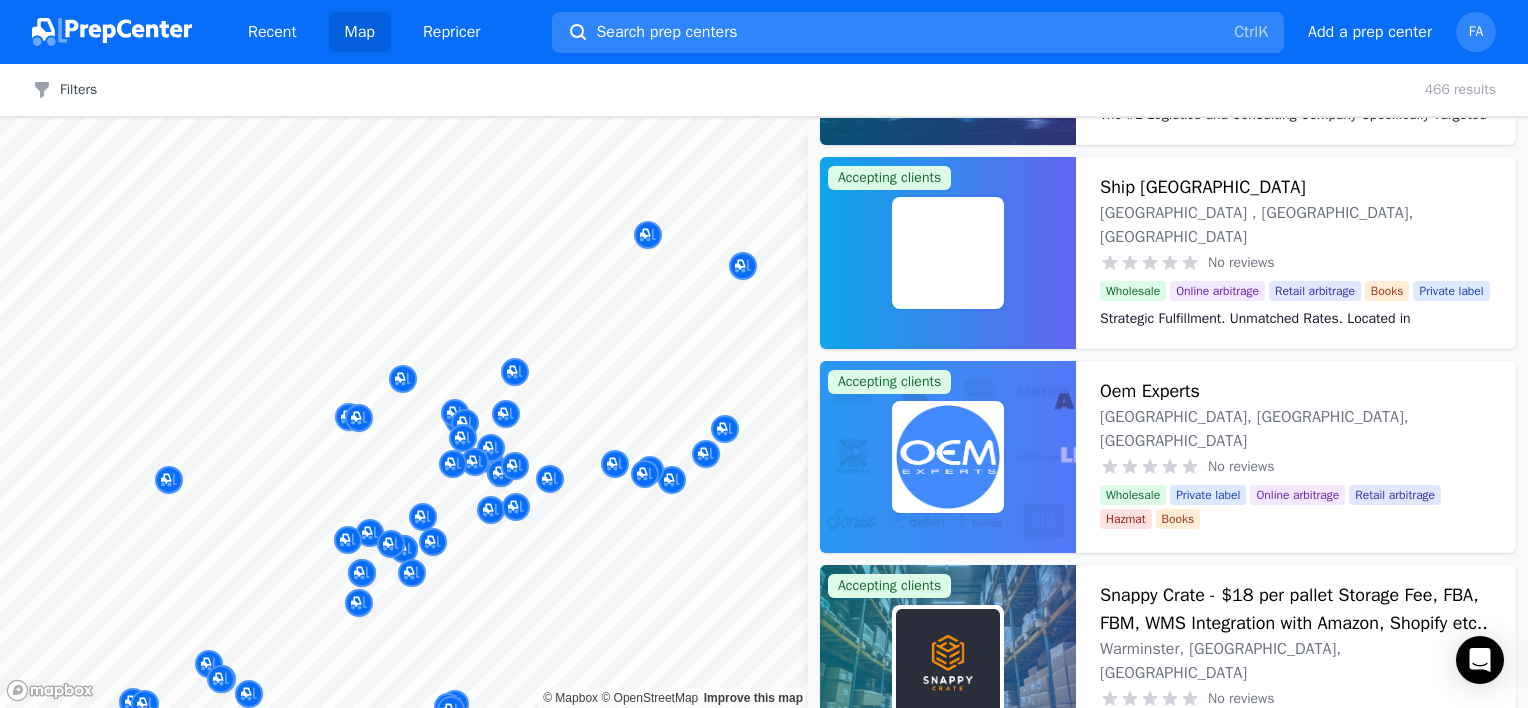 scroll, scrollTop: 4083, scrollLeft: 0, axis: vertical 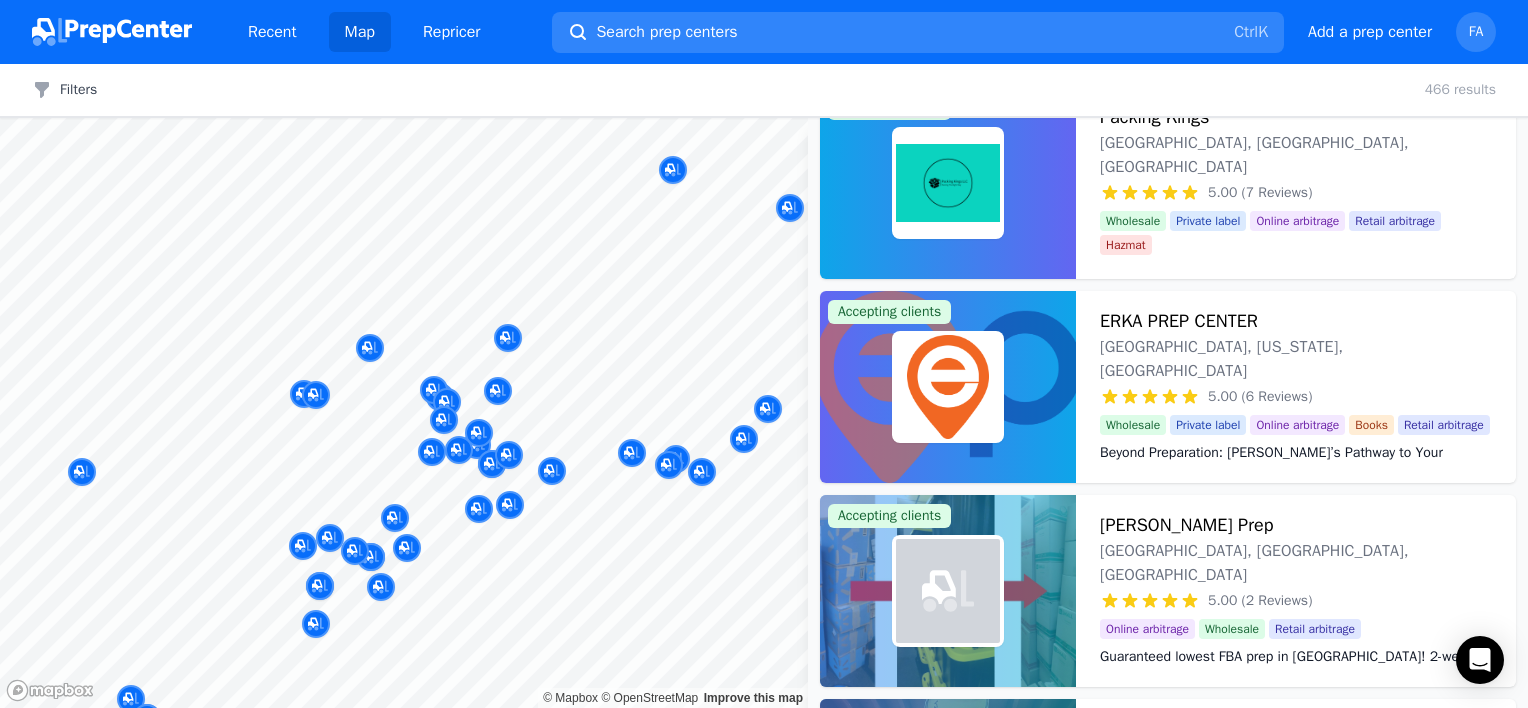 click at bounding box center [491, 500] 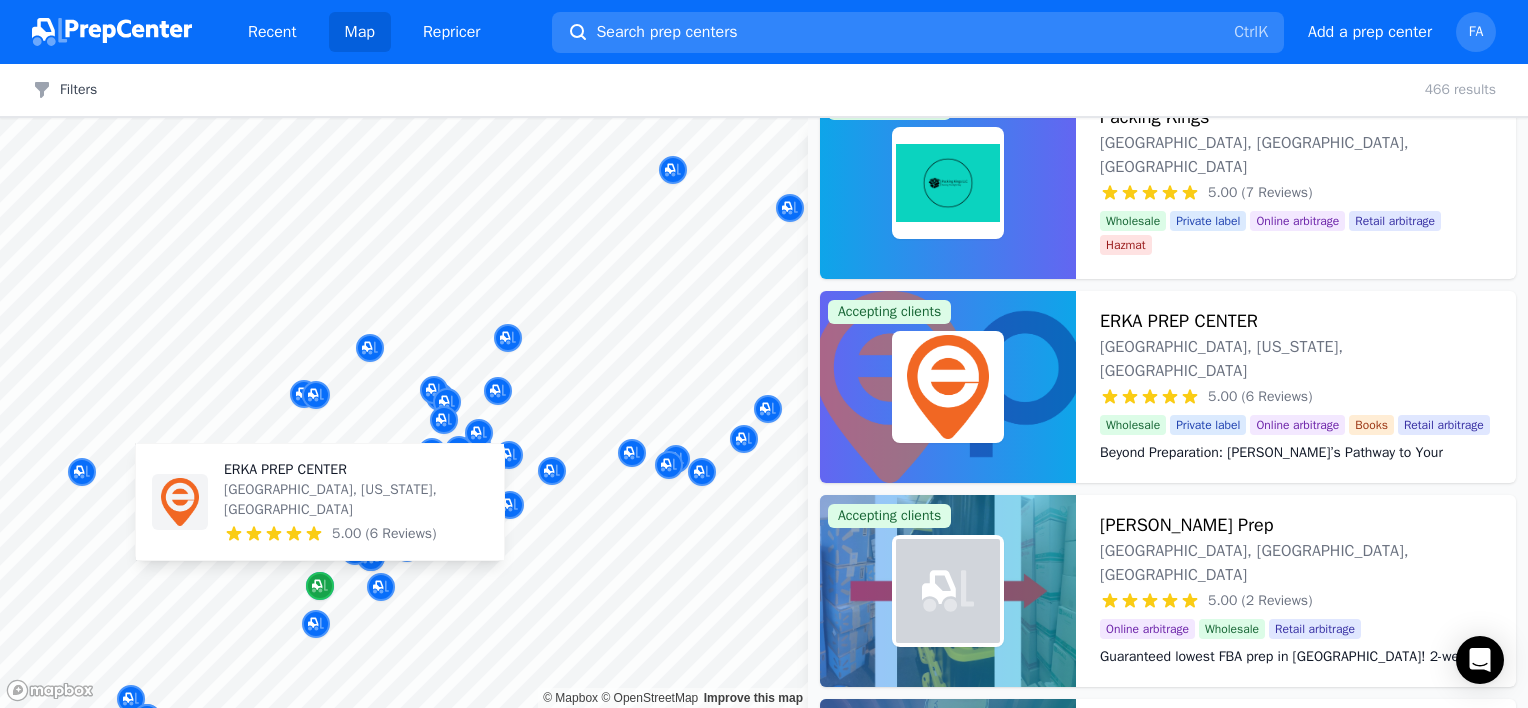 click 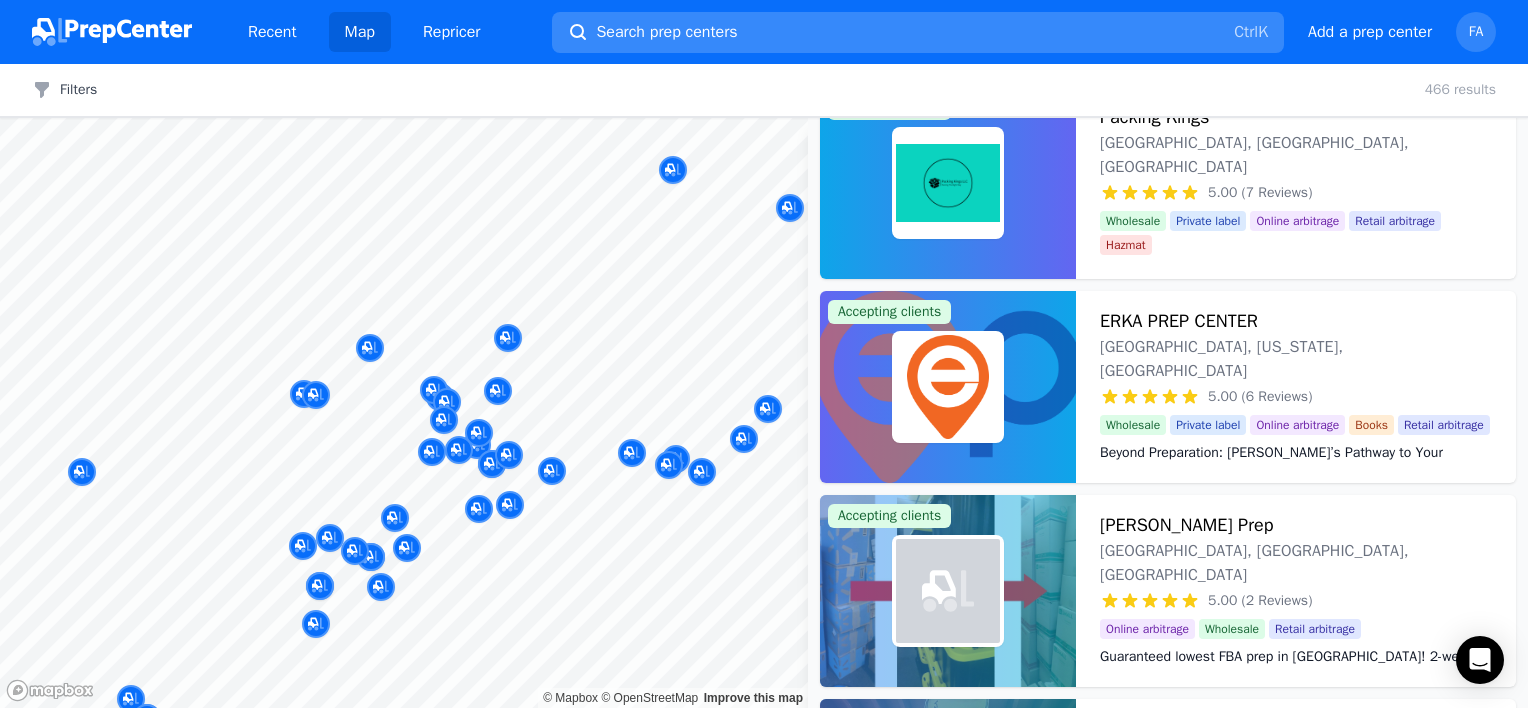 click on "Search prep centers Ctrl  K" at bounding box center [918, 32] 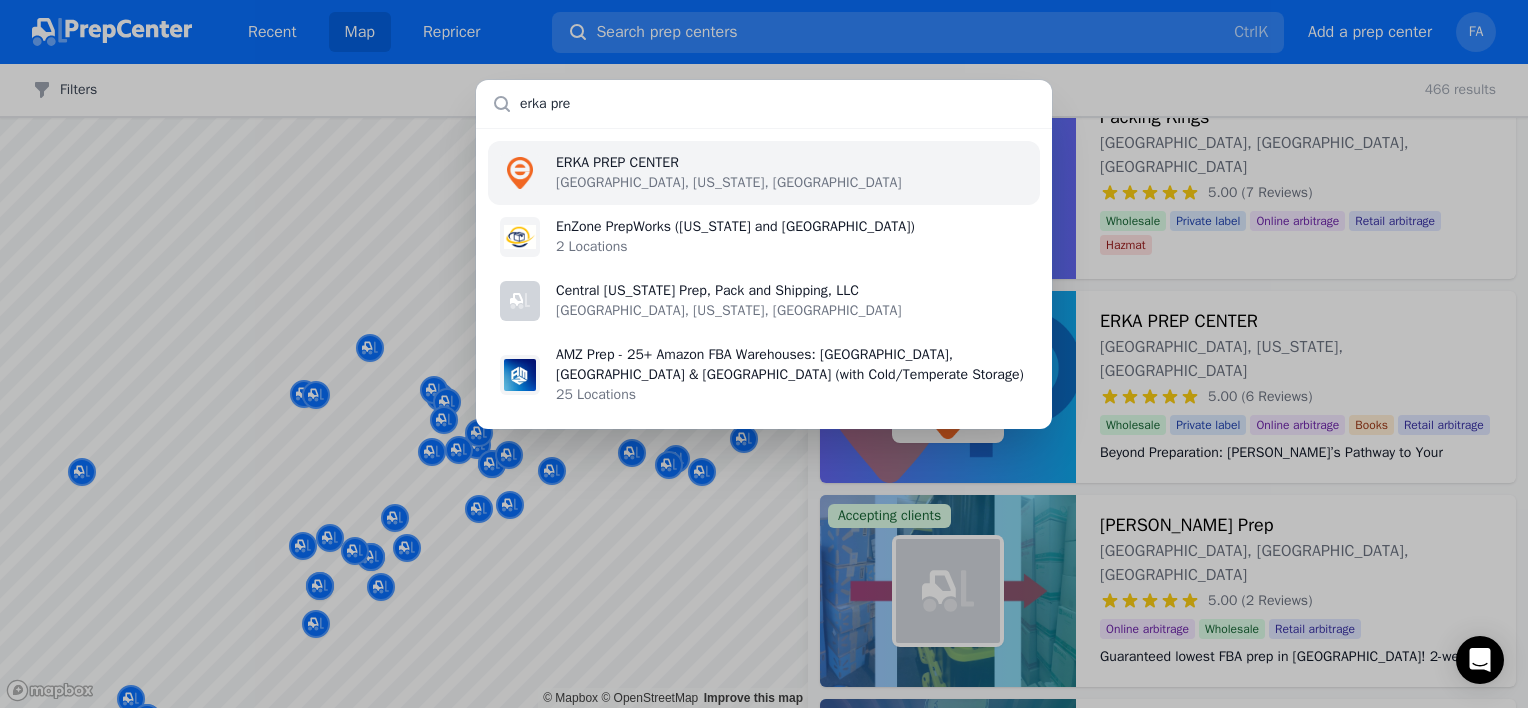 type on "erka pre" 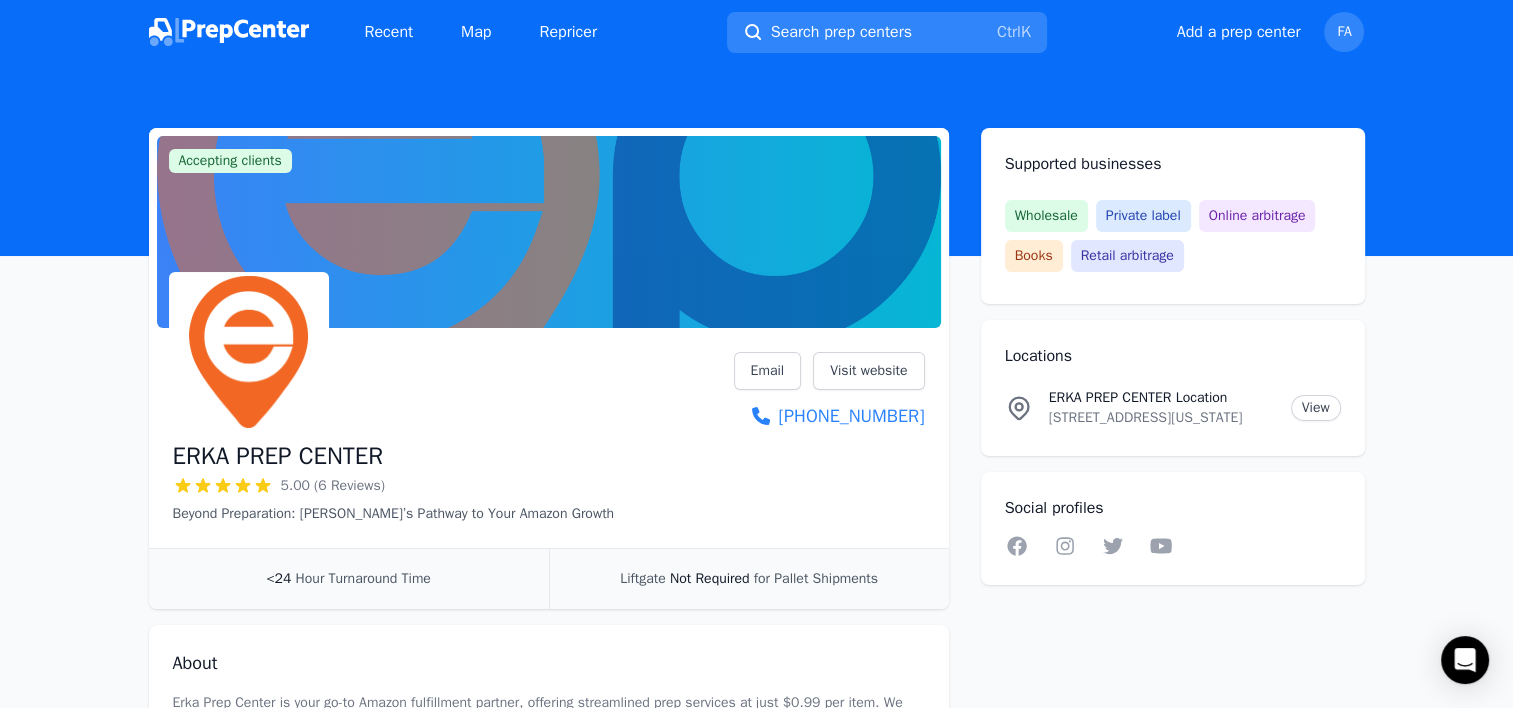 click on "ERKA PREP CENTER 5.00 (6 Reviews) Beyond Preparation: [PERSON_NAME]’s Pathway to Your Amazon Growth Email Visit website [PHONE_NUMBER]" at bounding box center (549, 438) 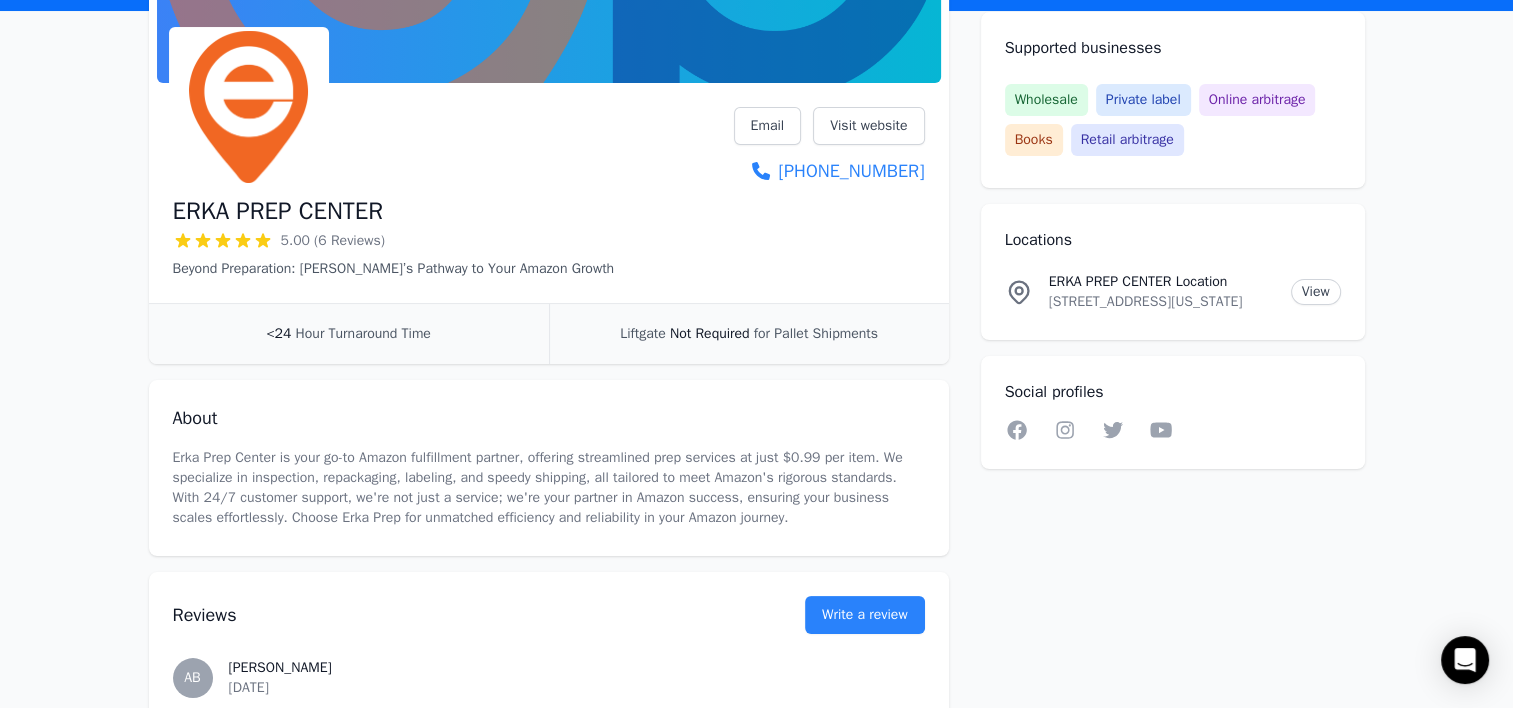 scroll, scrollTop: 500, scrollLeft: 0, axis: vertical 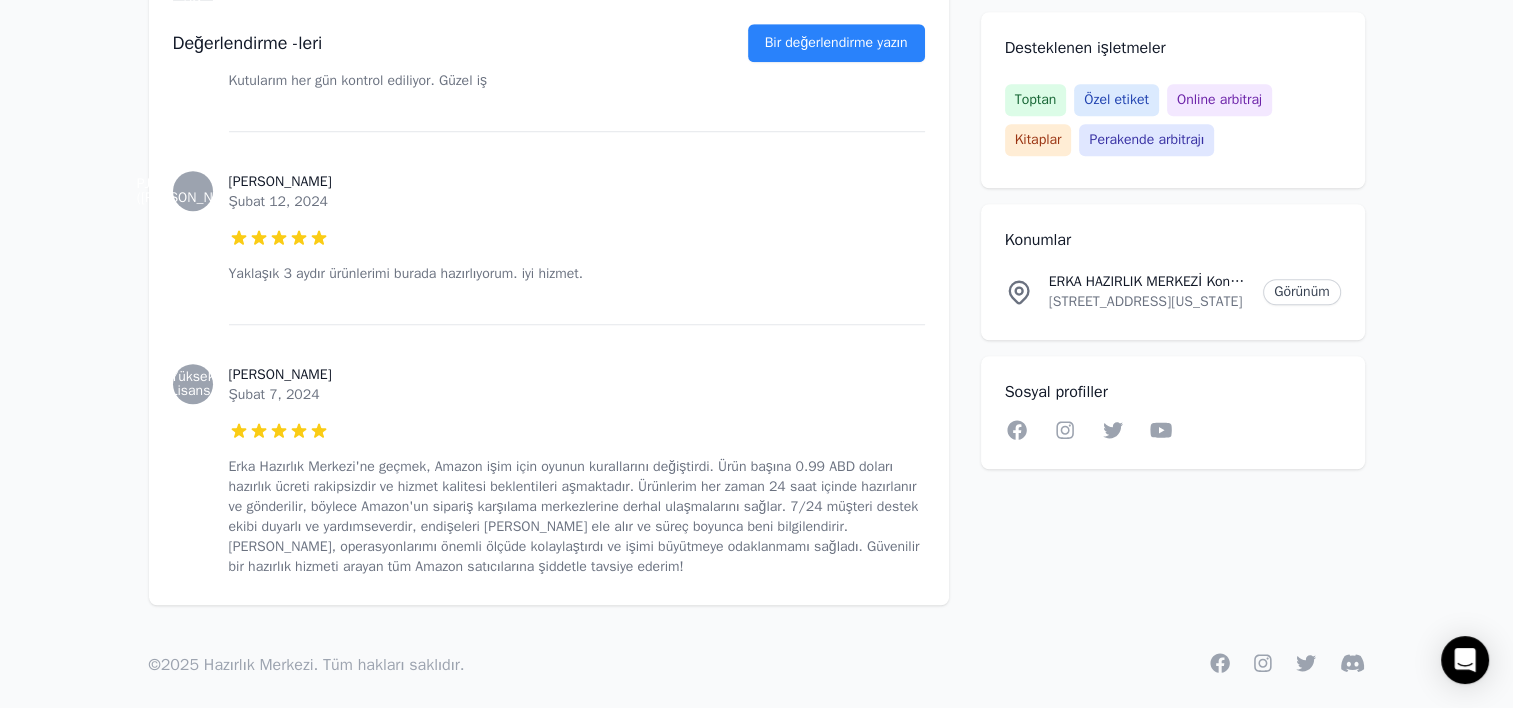 drag, startPoint x: 82, startPoint y: 478, endPoint x: 44, endPoint y: 284, distance: 197.68661 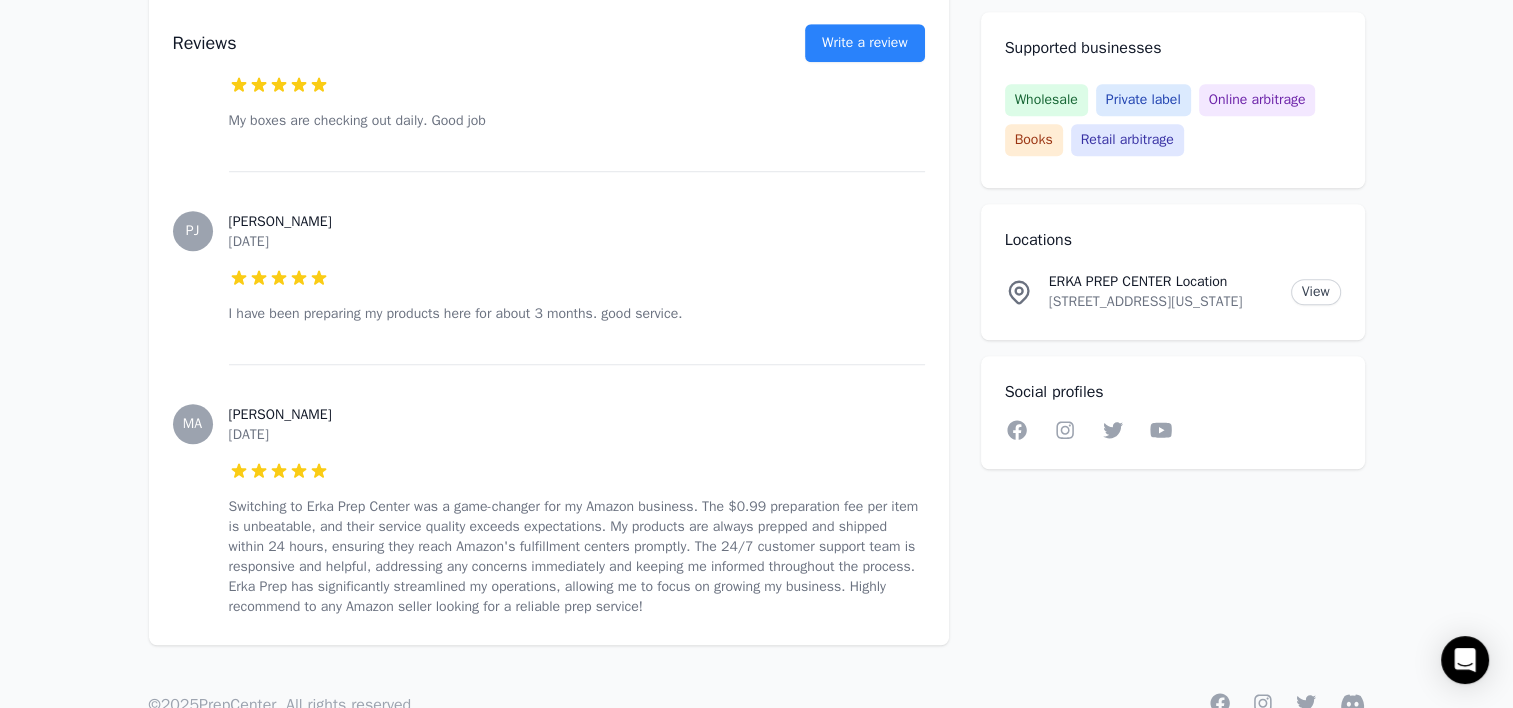 scroll, scrollTop: 1490, scrollLeft: 0, axis: vertical 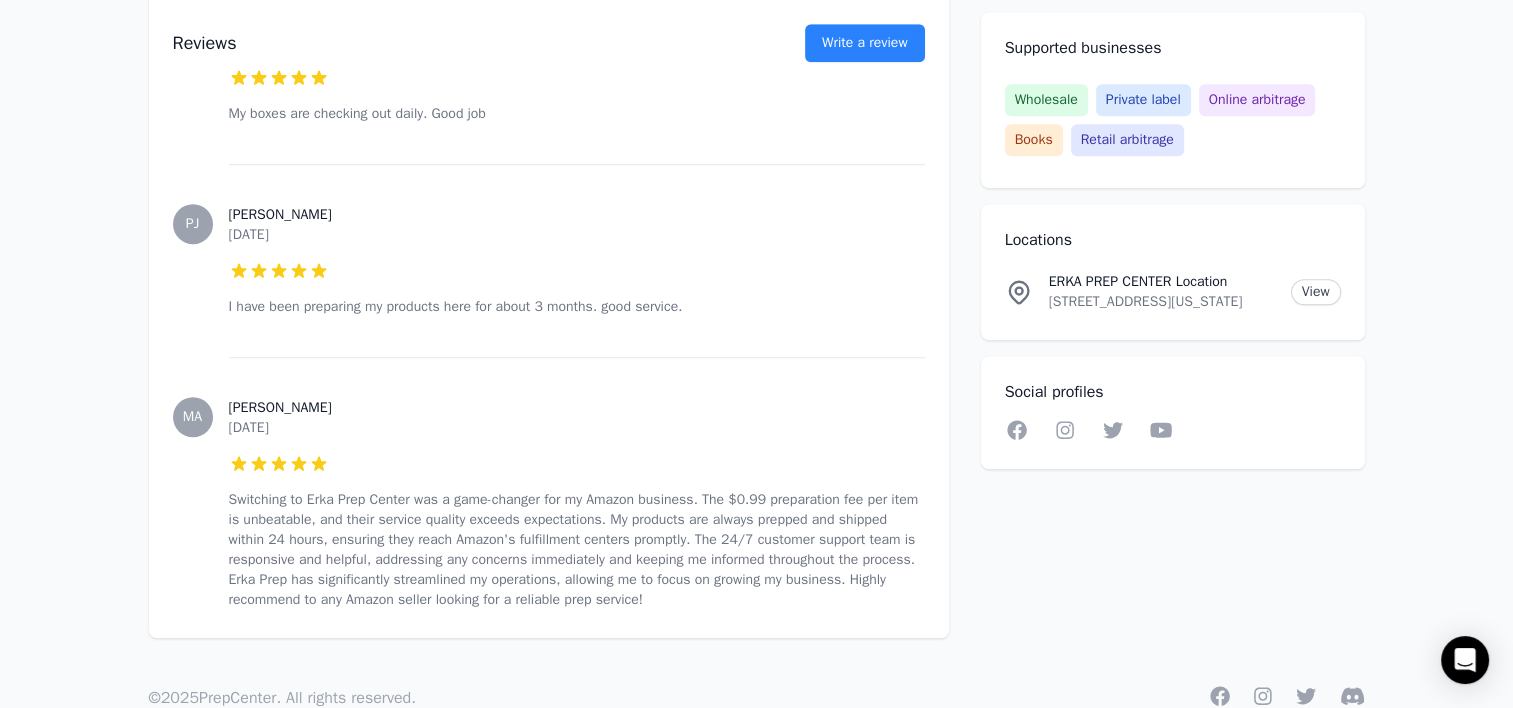 click on "[PERSON_NAME]" at bounding box center (577, 408) 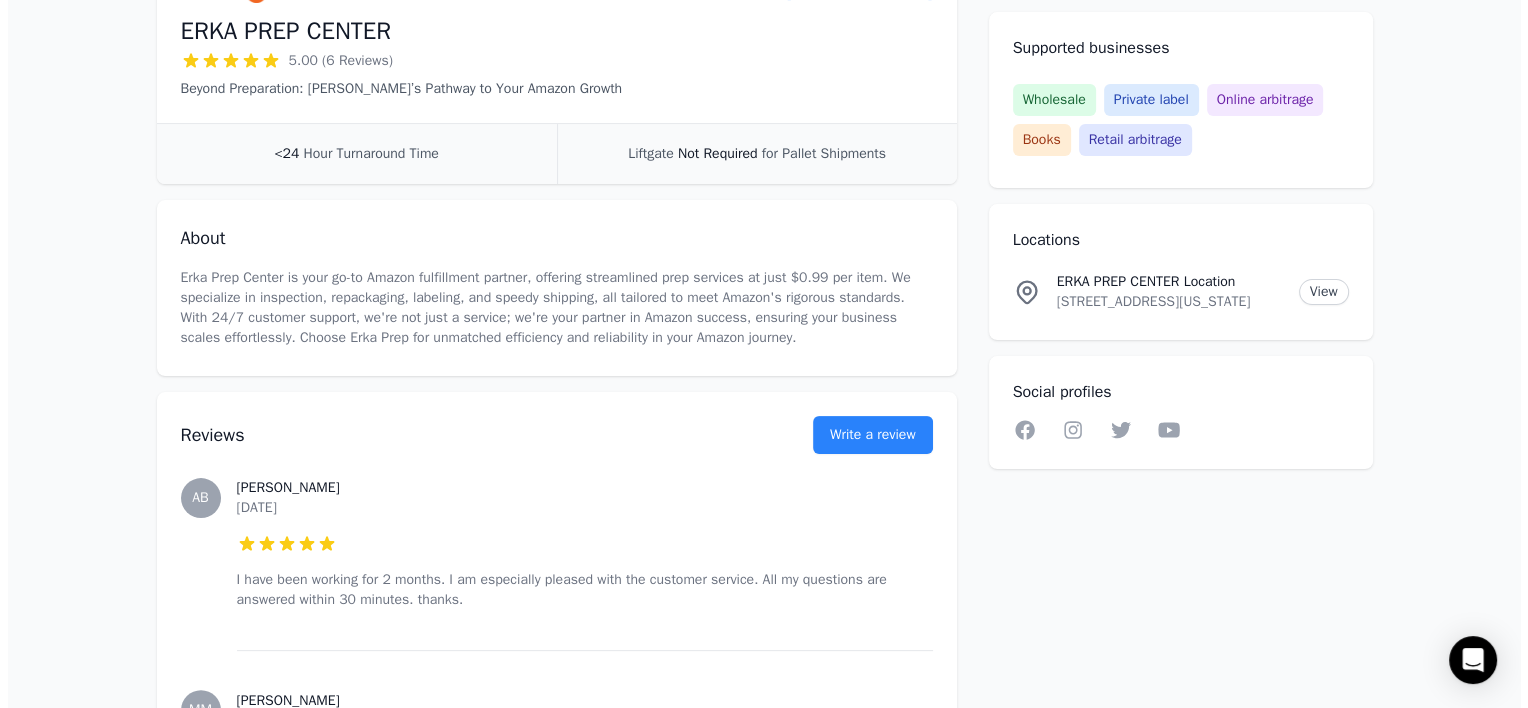 scroll, scrollTop: 0, scrollLeft: 0, axis: both 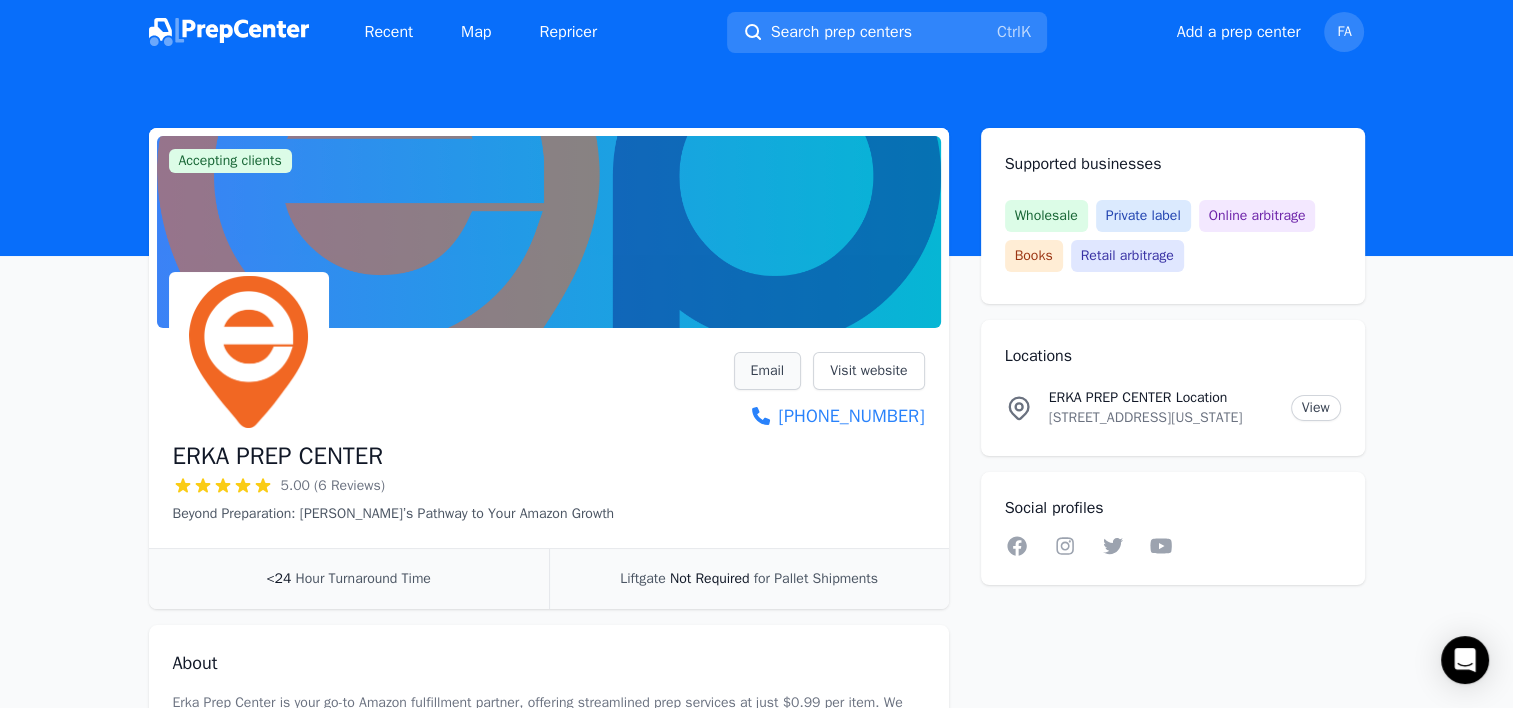 click on "Email" at bounding box center [768, 371] 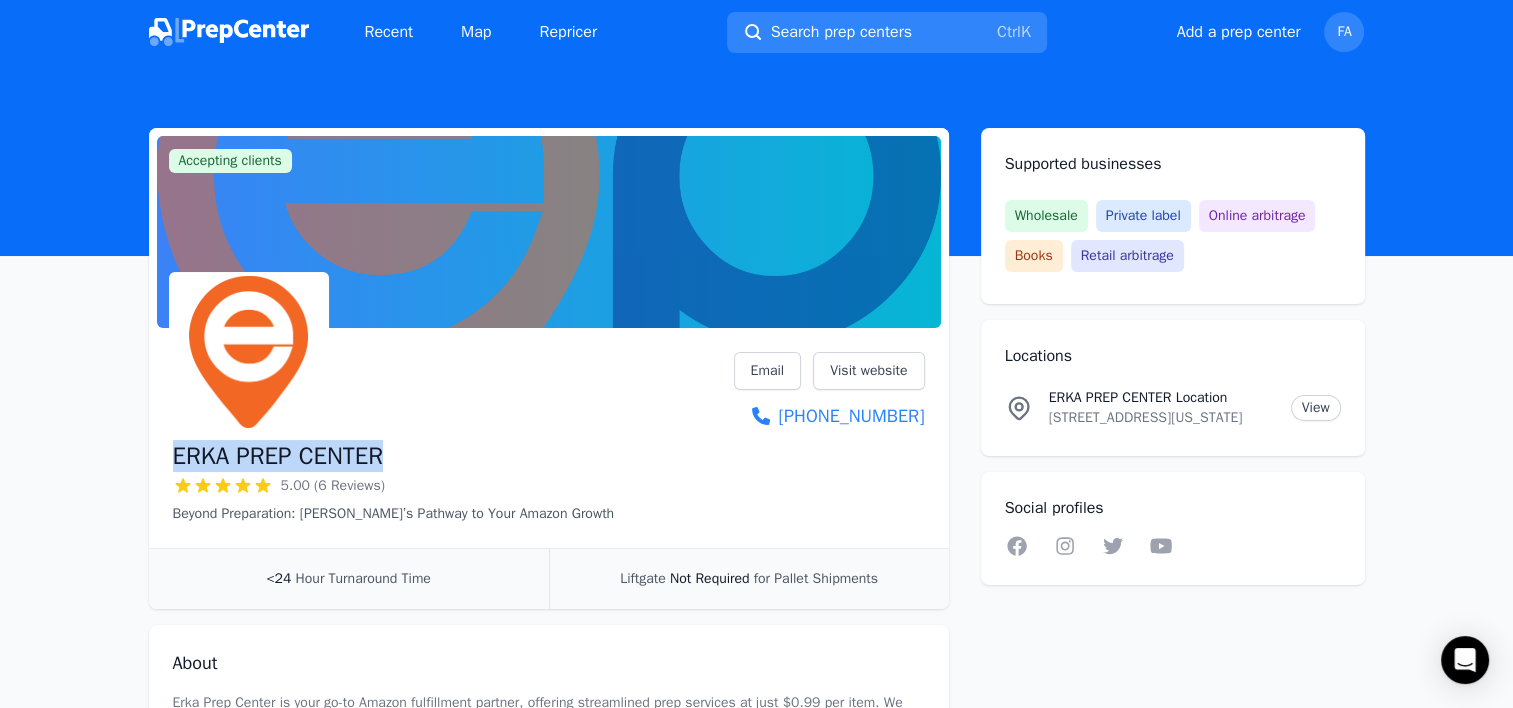 drag, startPoint x: 173, startPoint y: 455, endPoint x: 391, endPoint y: 457, distance: 218.00917 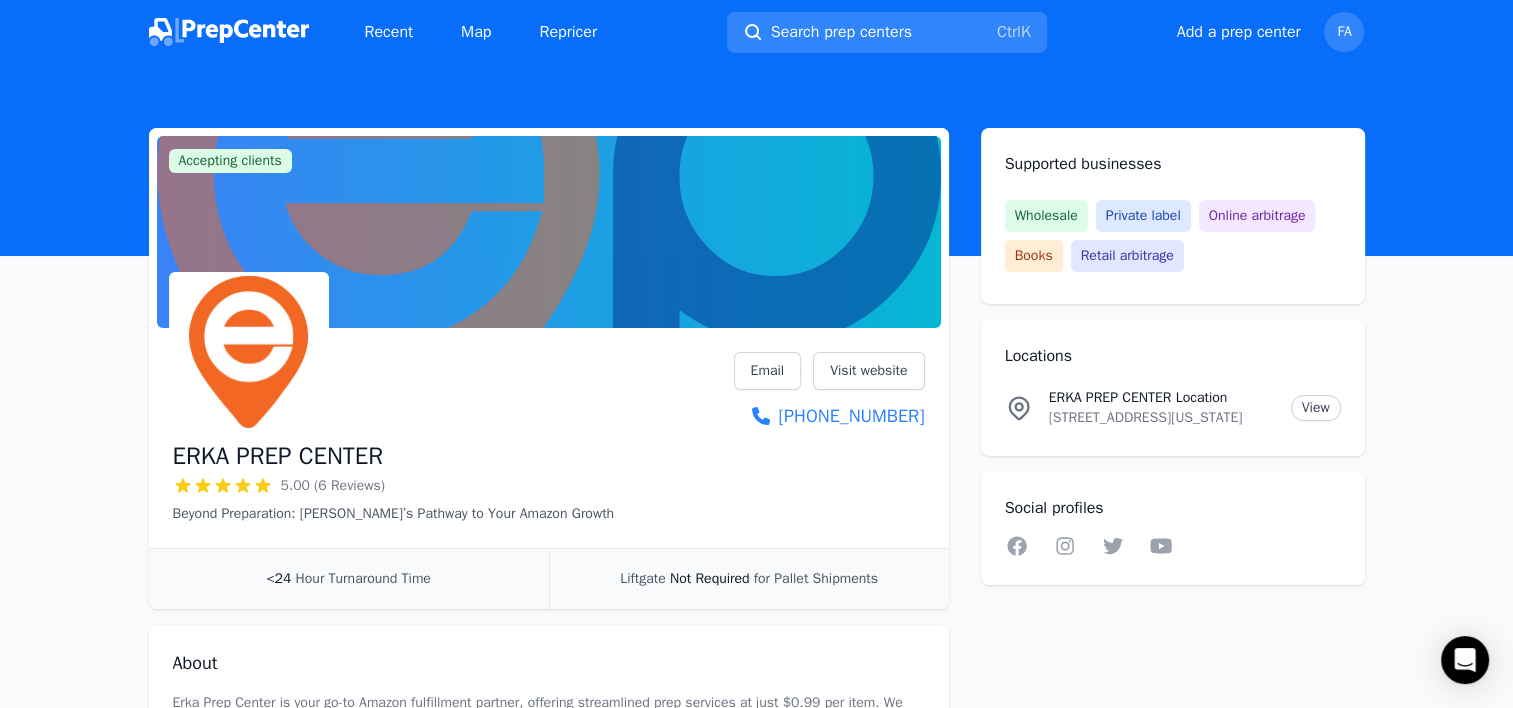 click at bounding box center (394, 352) 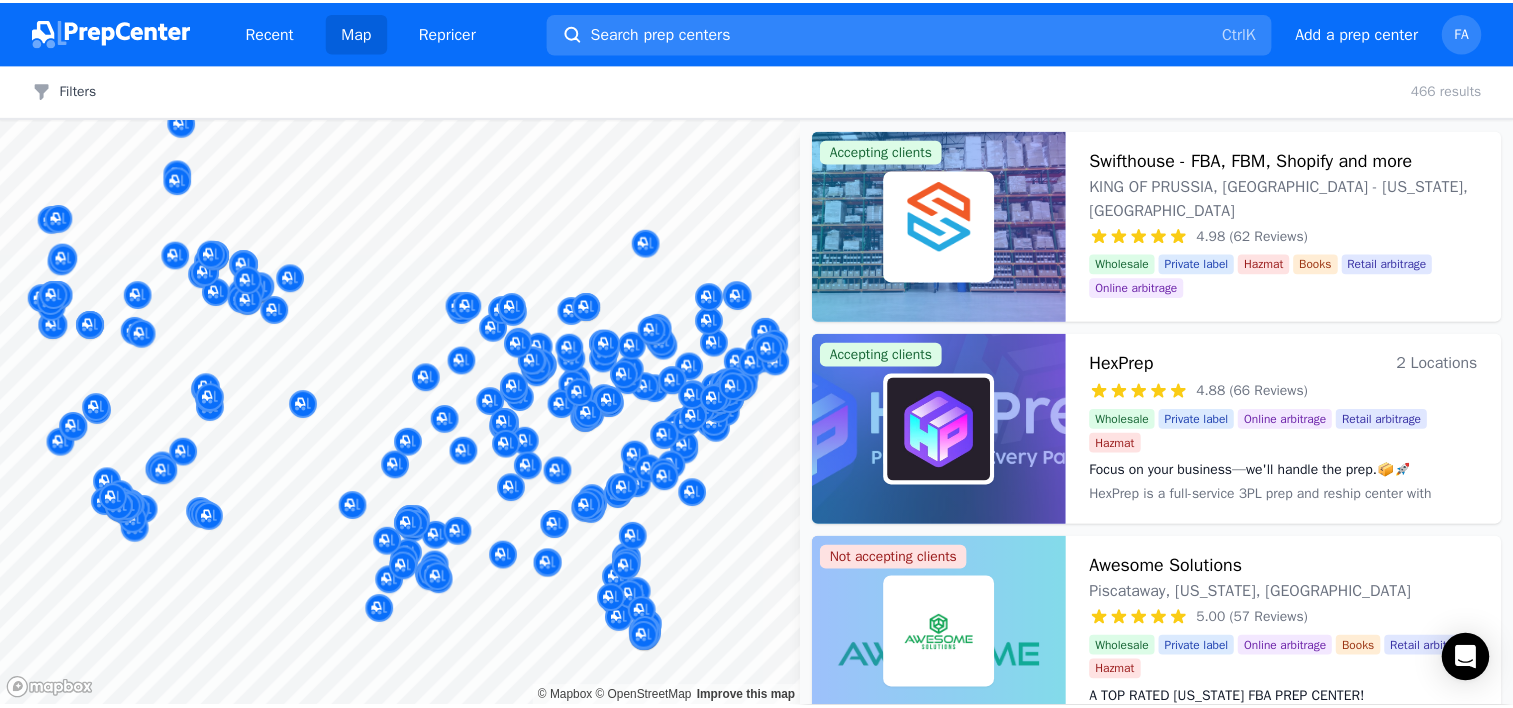 scroll, scrollTop: 0, scrollLeft: 0, axis: both 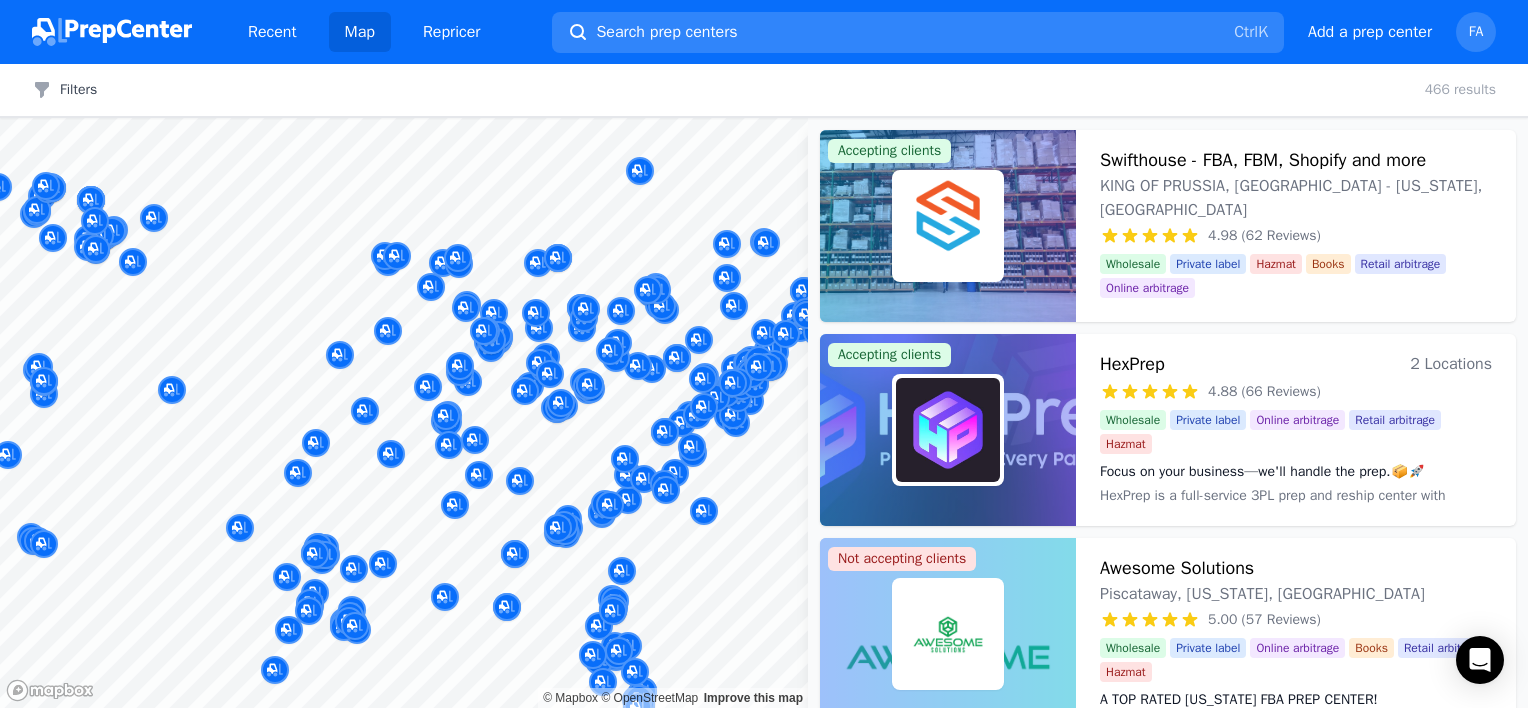 click at bounding box center [671, 456] 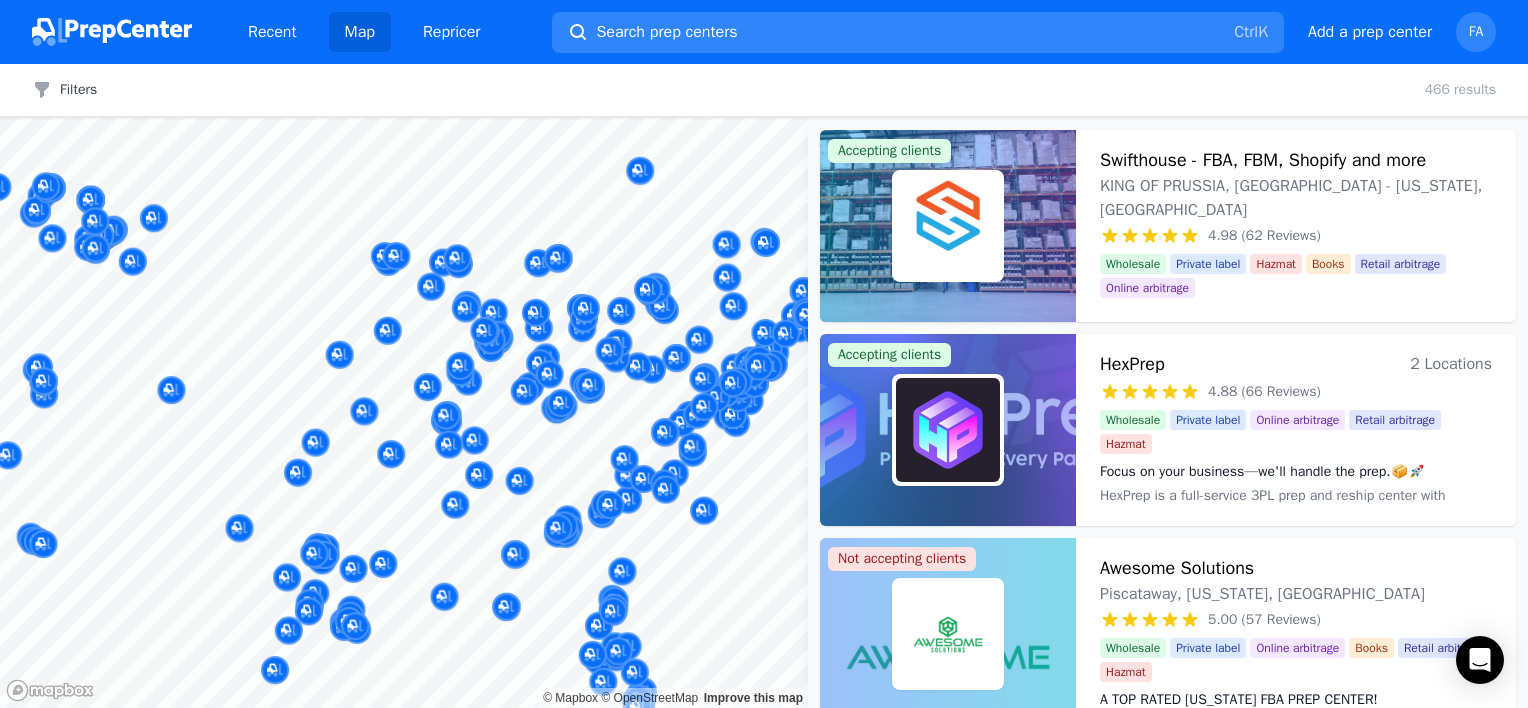 click at bounding box center (671, 456) 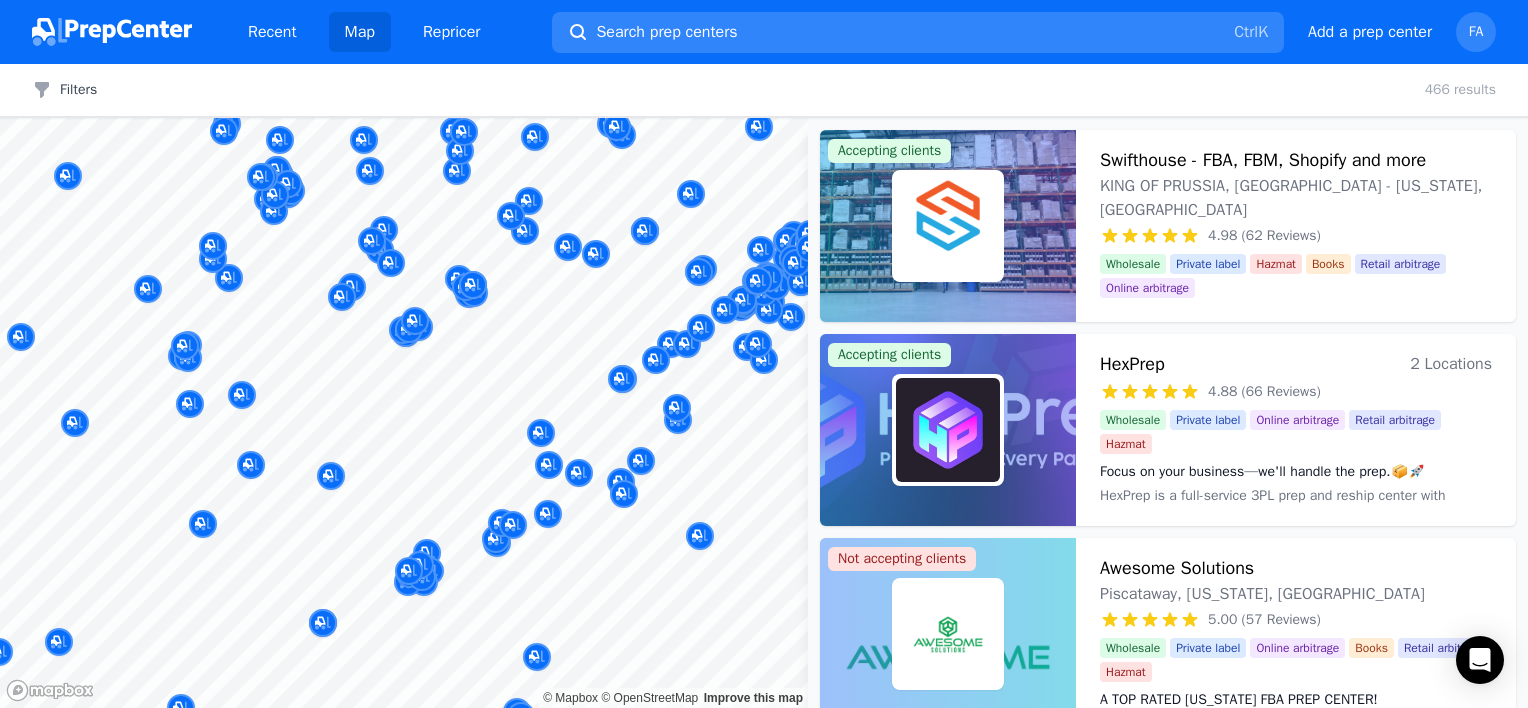 click at bounding box center (691, 424) 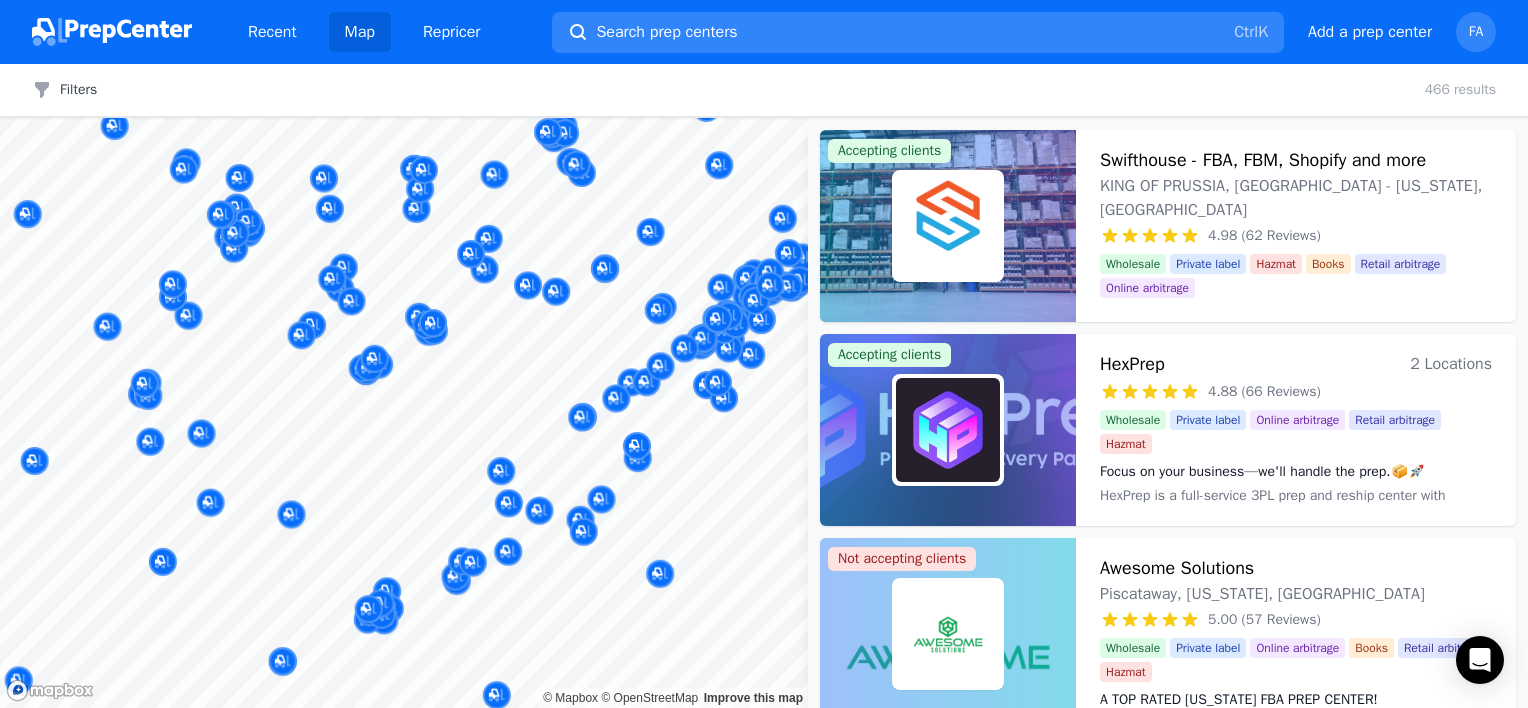 click at bounding box center [404, 118] 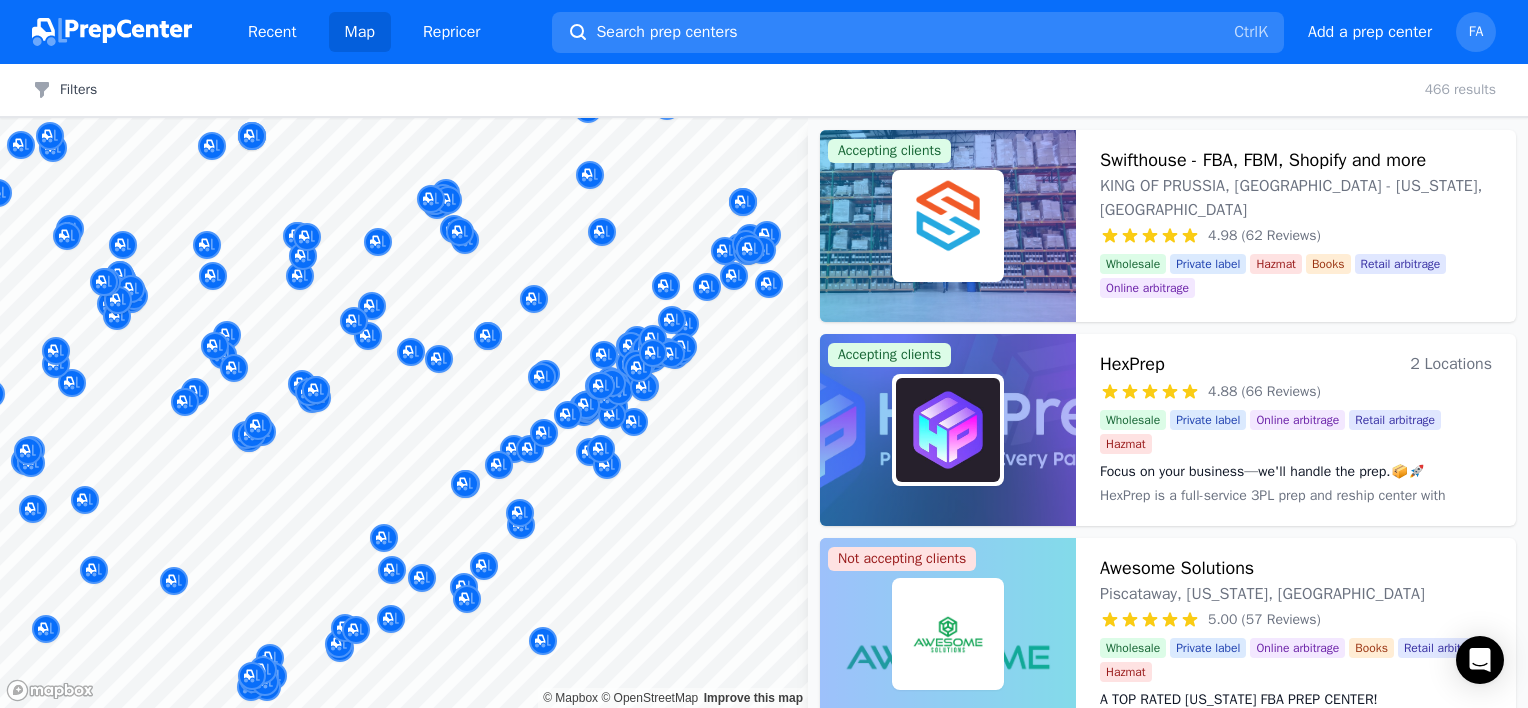 drag, startPoint x: 684, startPoint y: 368, endPoint x: 685, endPoint y: 418, distance: 50.01 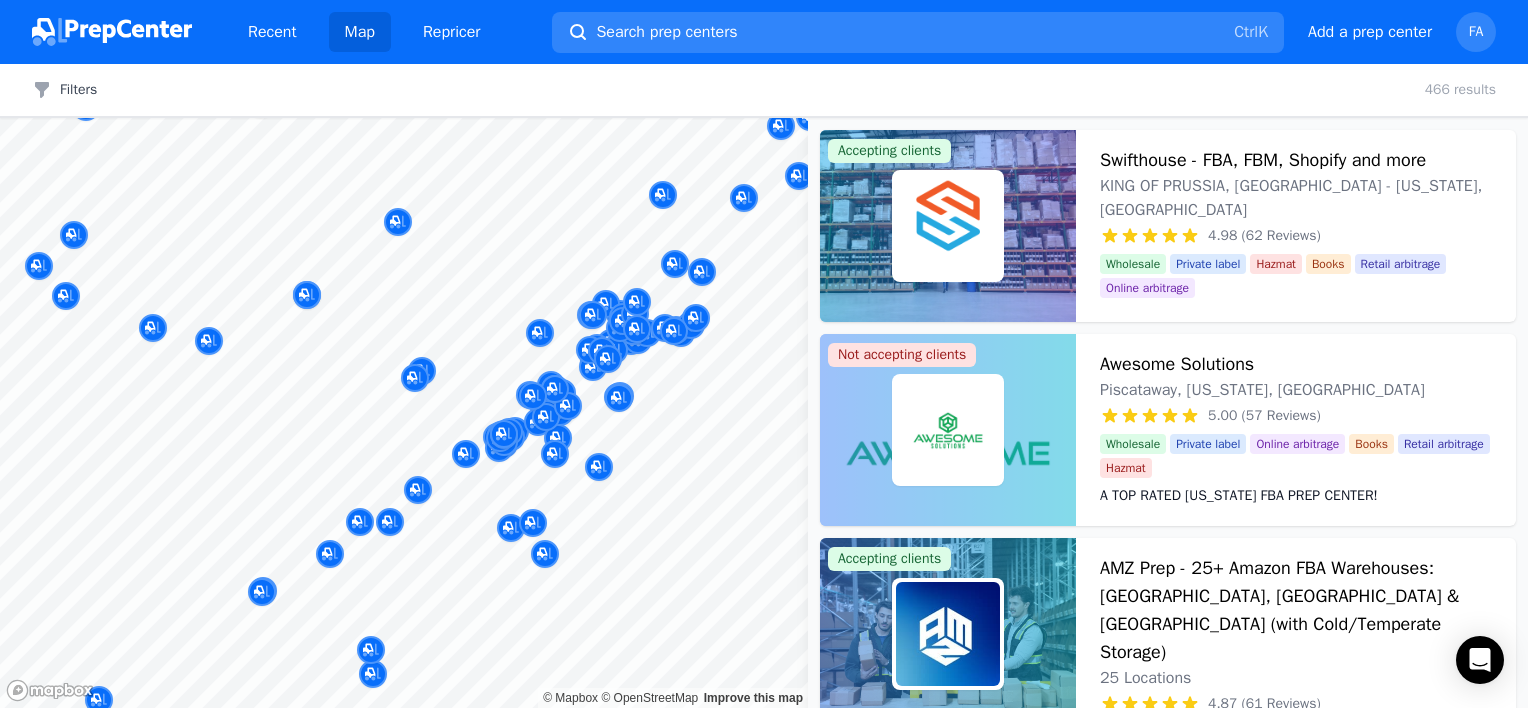 click at bounding box center (644, 365) 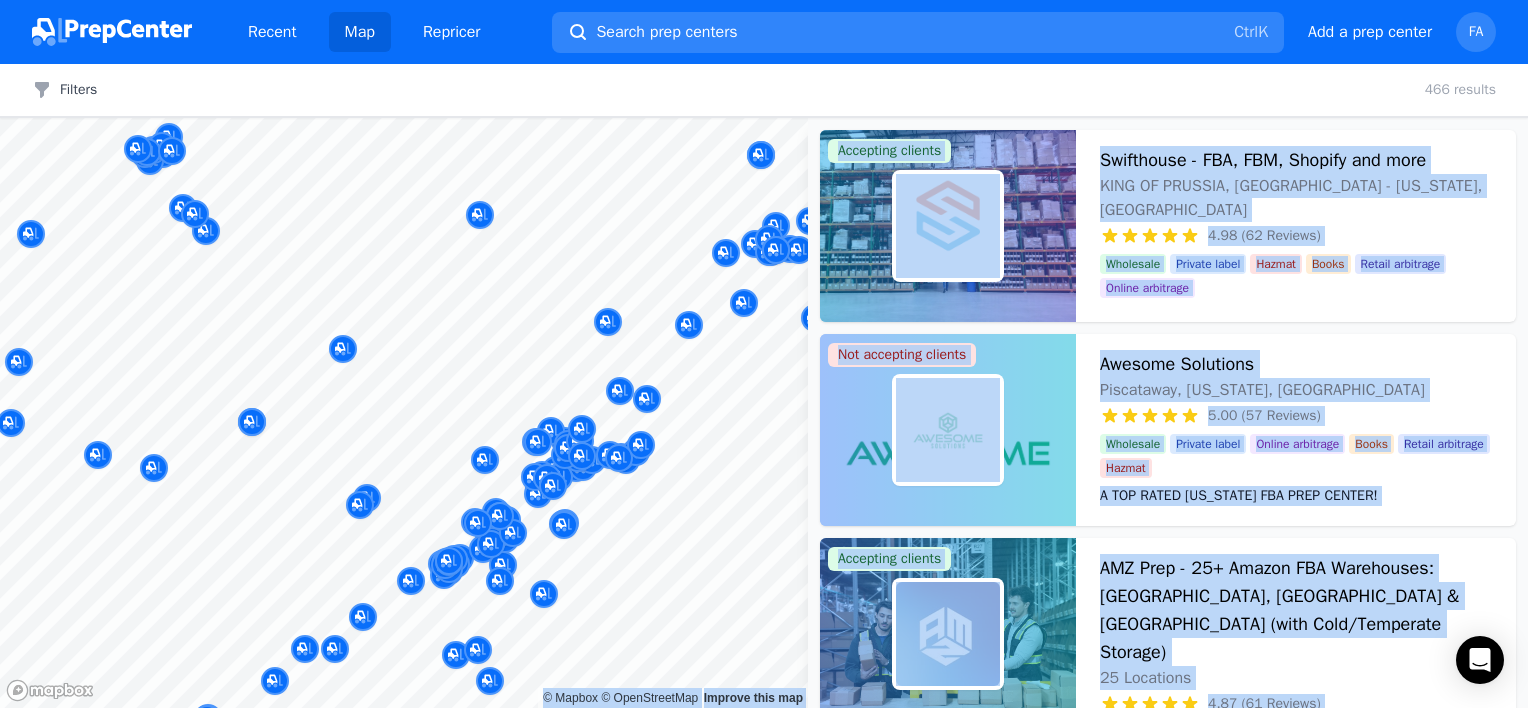 click at bounding box center (533, 501) 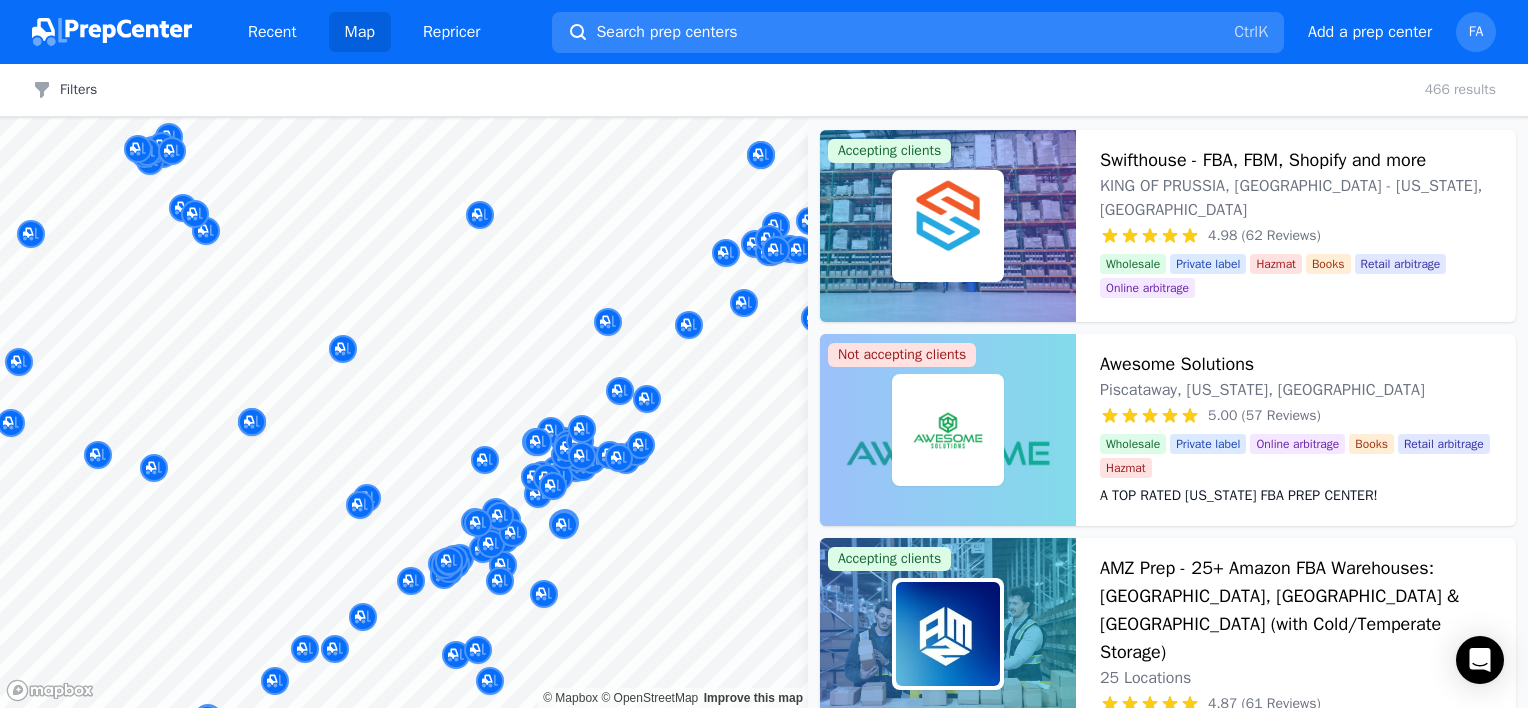 click at bounding box center (533, 501) 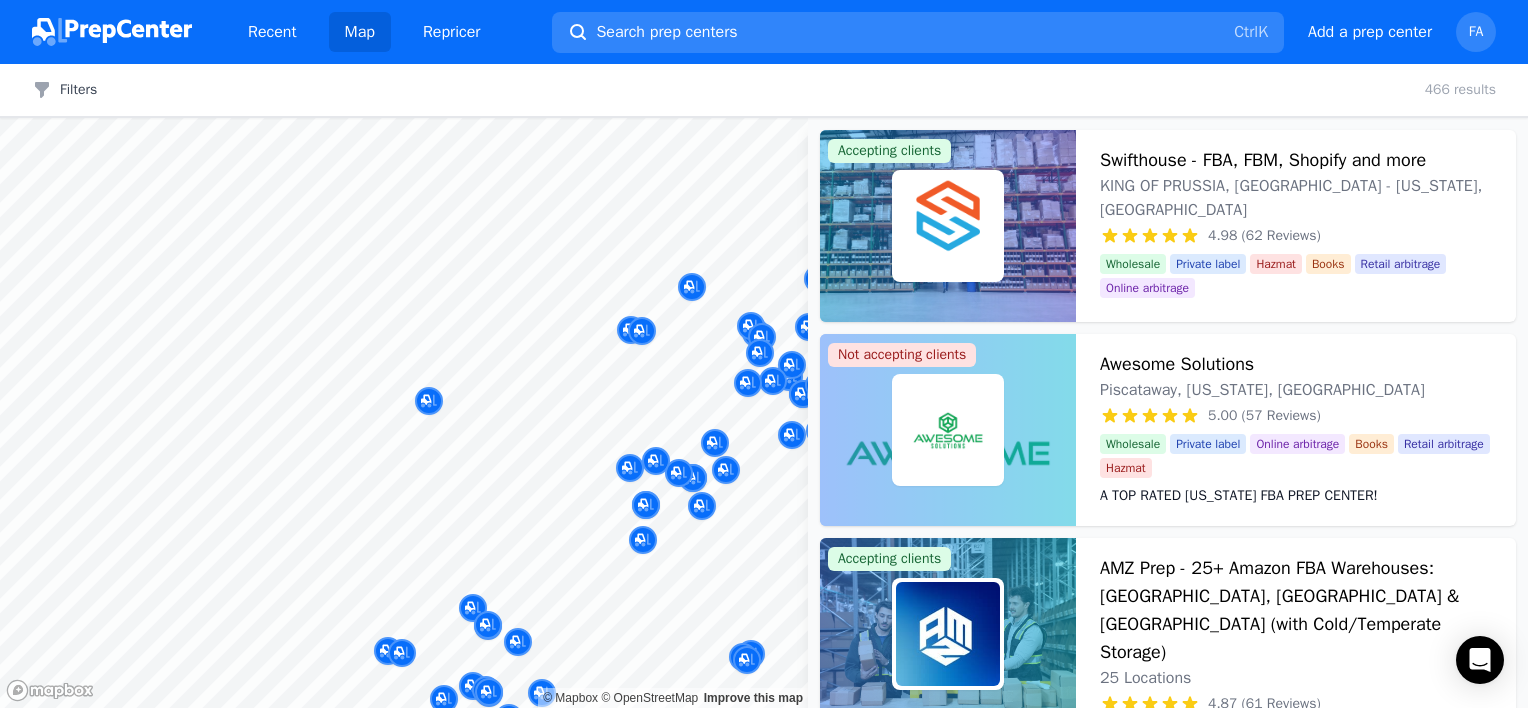 click at bounding box center (533, 501) 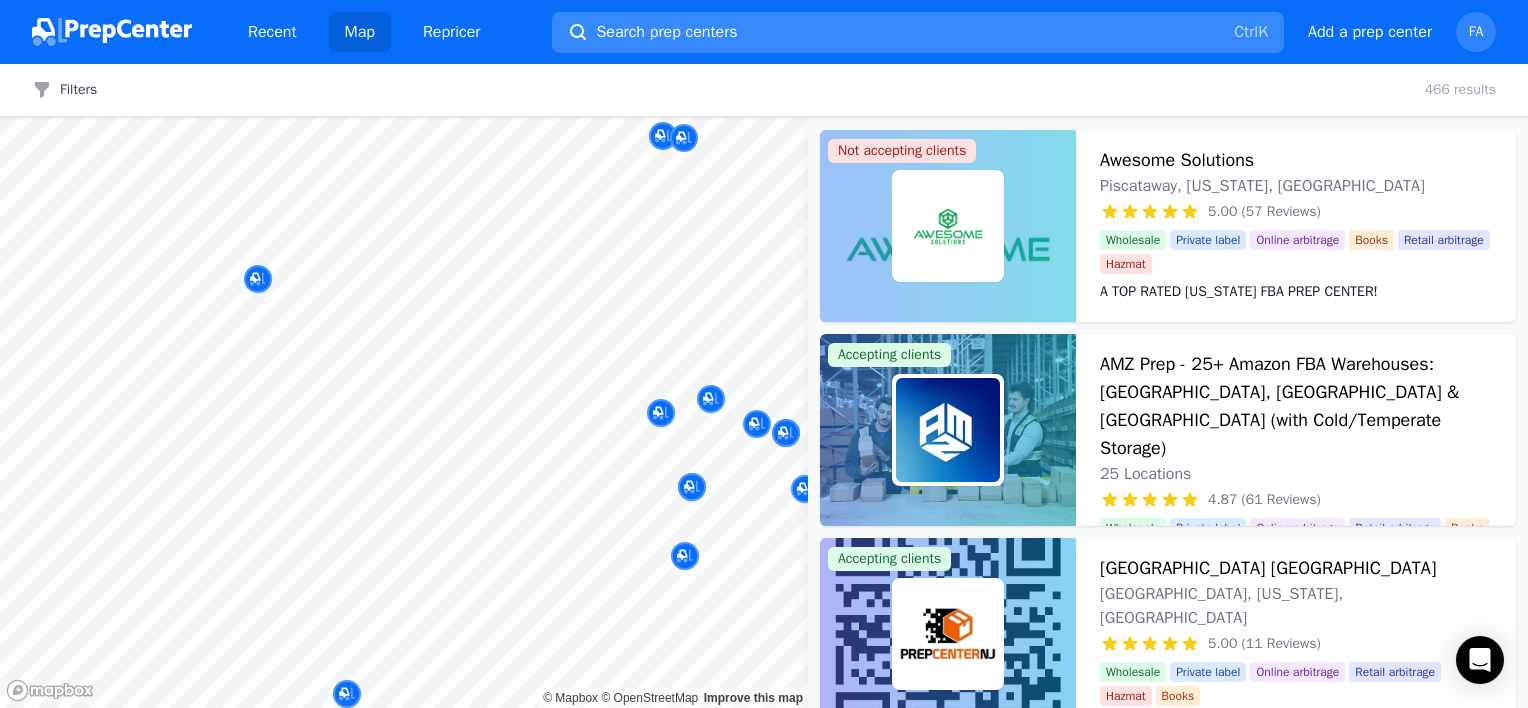 click on "Search prep centers Ctrl  K" at bounding box center (918, 32) 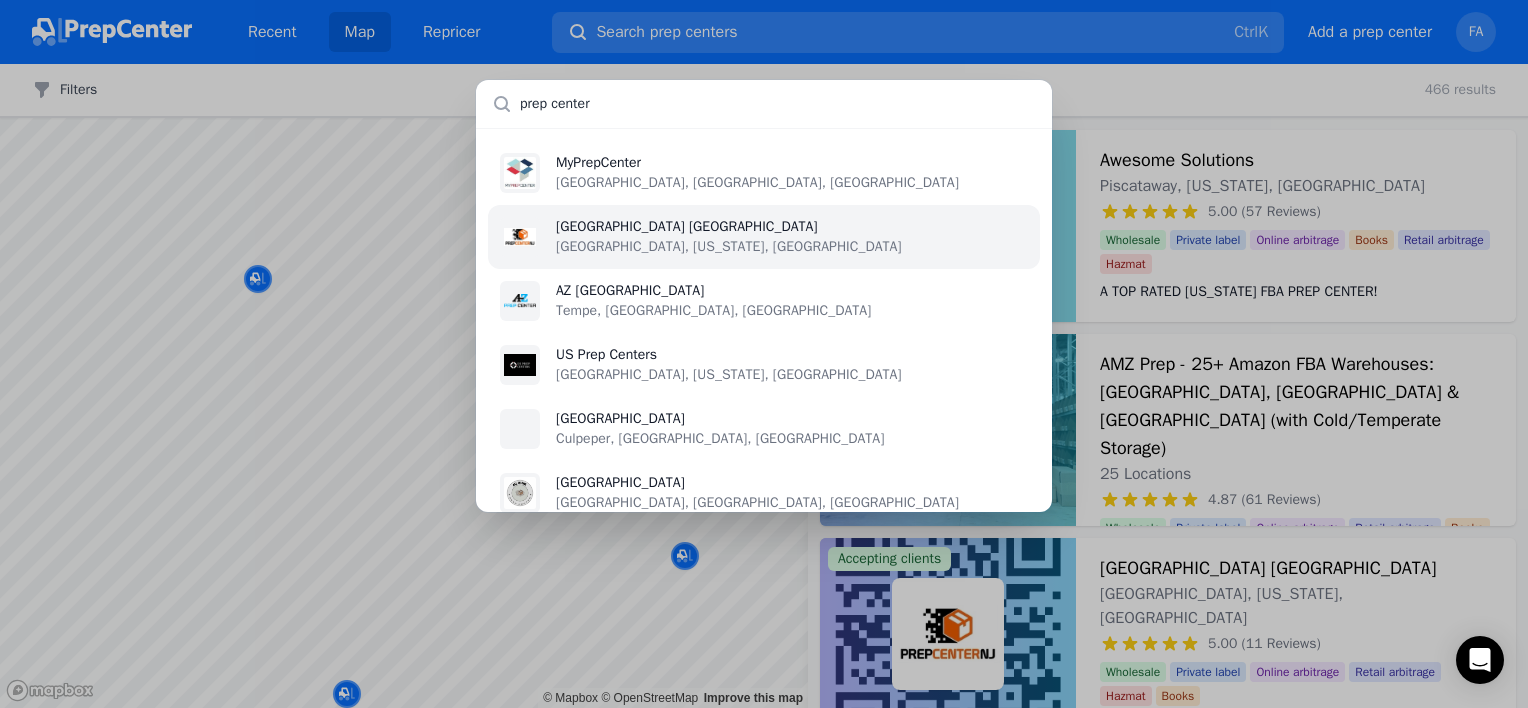 type on "prep center" 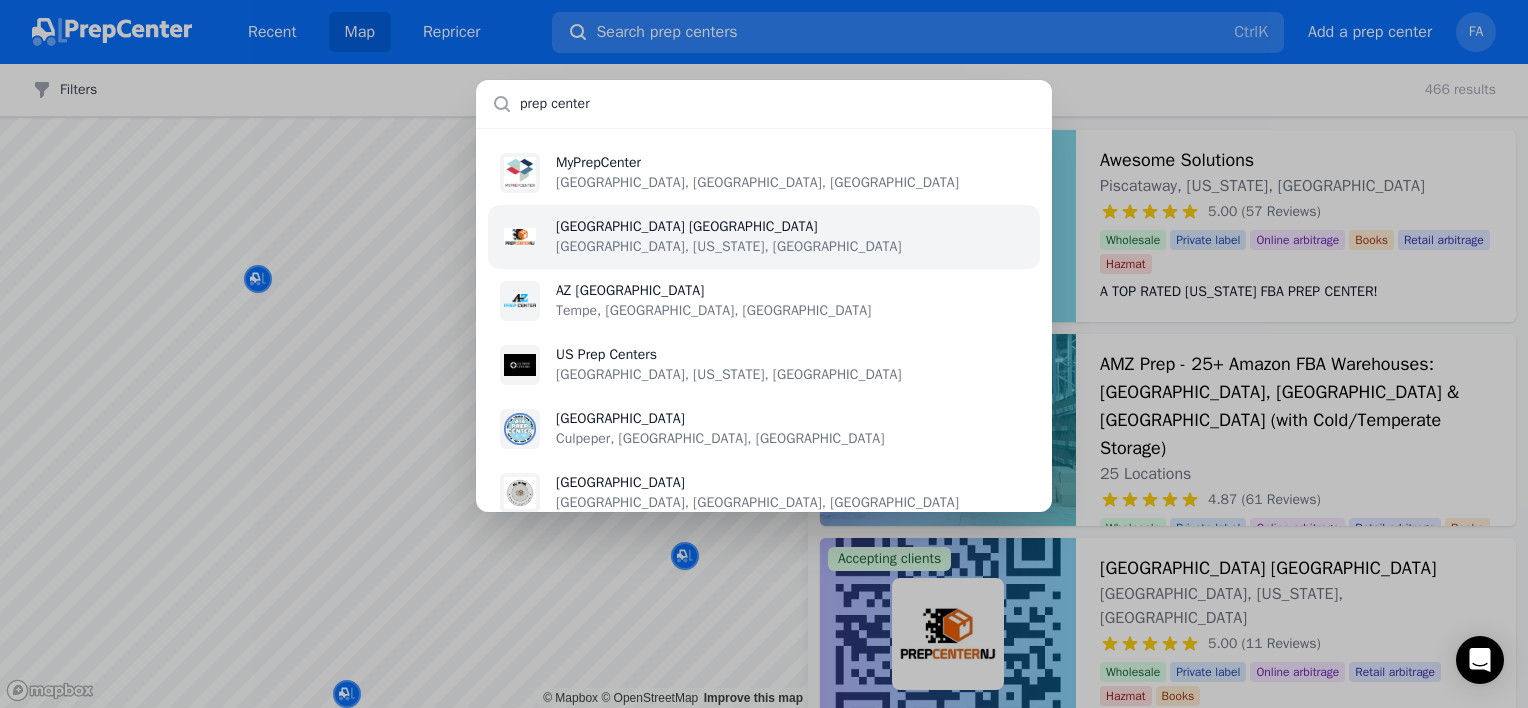 click on "[GEOGRAPHIC_DATA] [GEOGRAPHIC_DATA]" at bounding box center (729, 227) 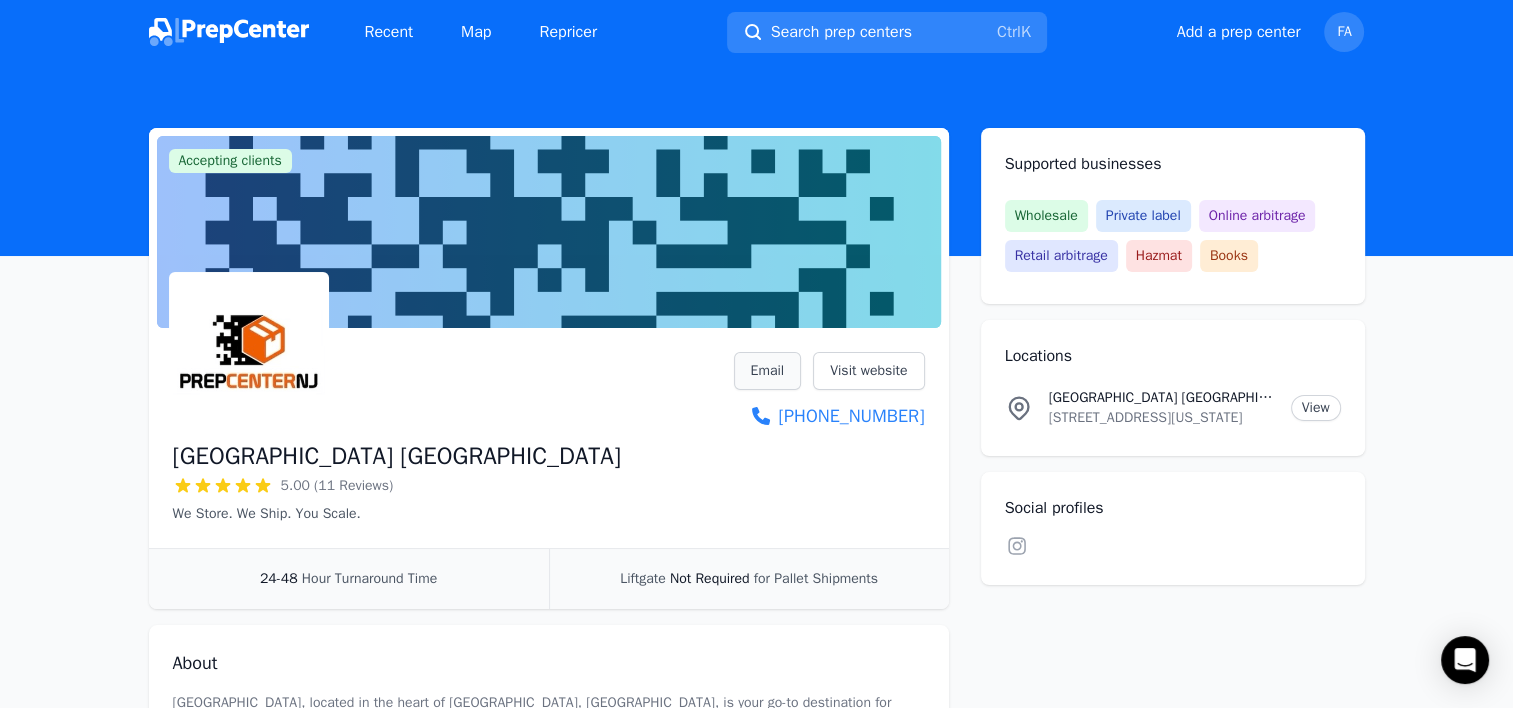 click on "Email" at bounding box center (768, 371) 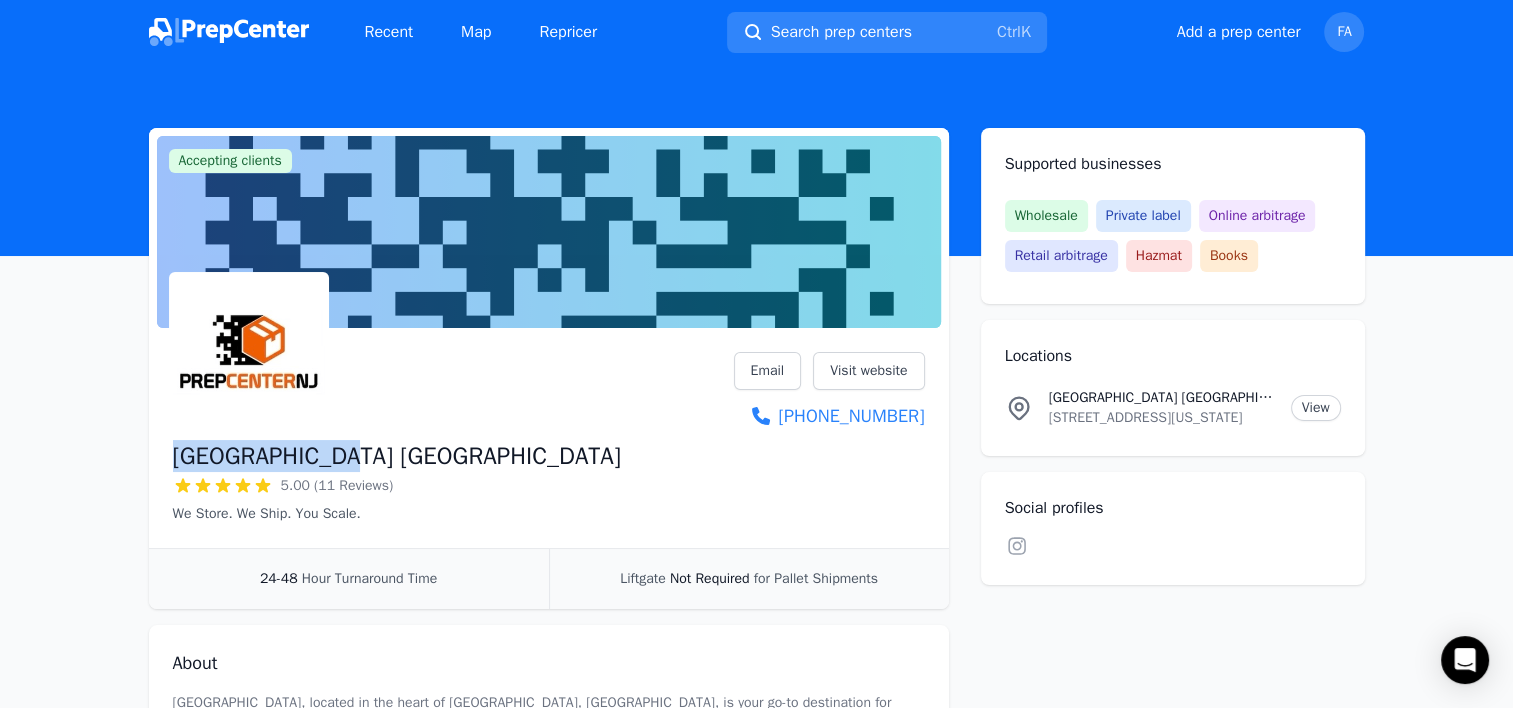 drag, startPoint x: 365, startPoint y: 457, endPoint x: 171, endPoint y: 454, distance: 194.0232 